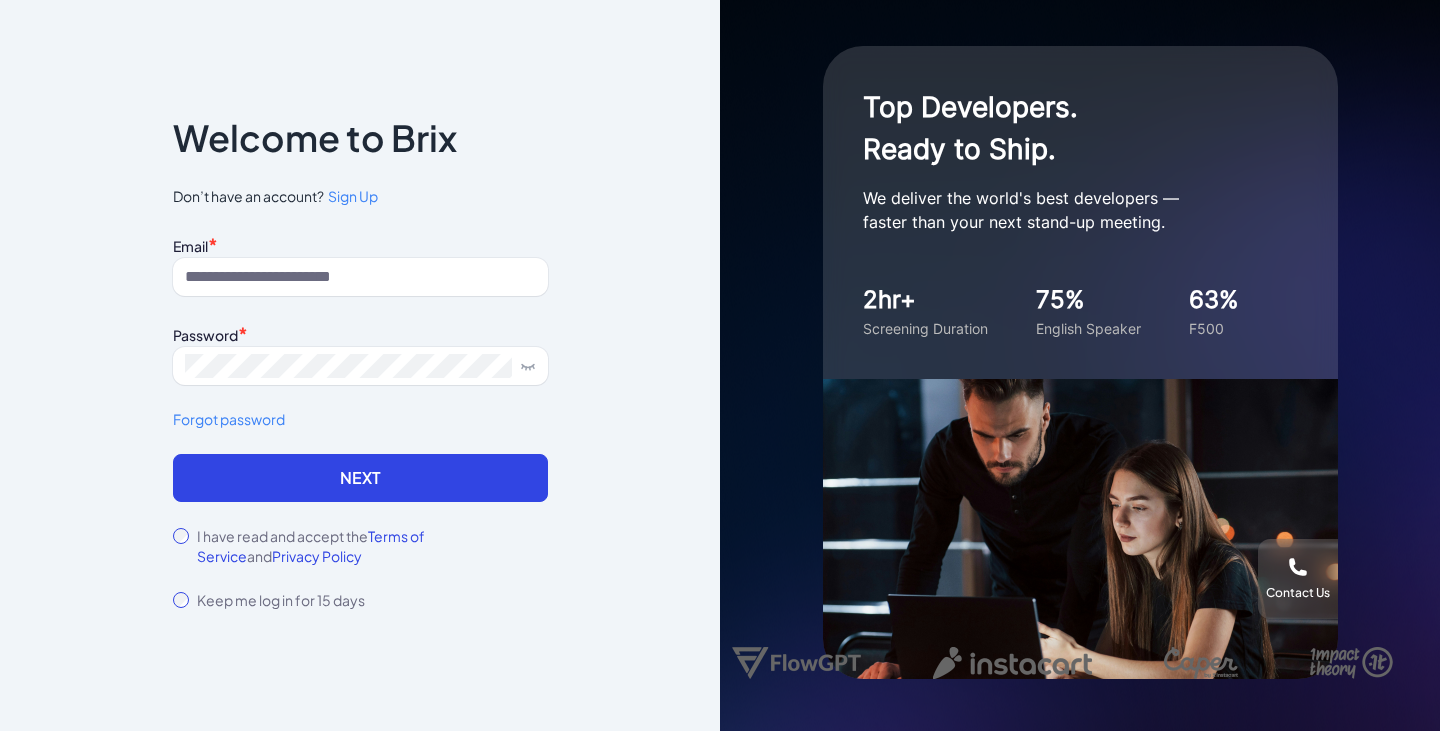scroll, scrollTop: 0, scrollLeft: 0, axis: both 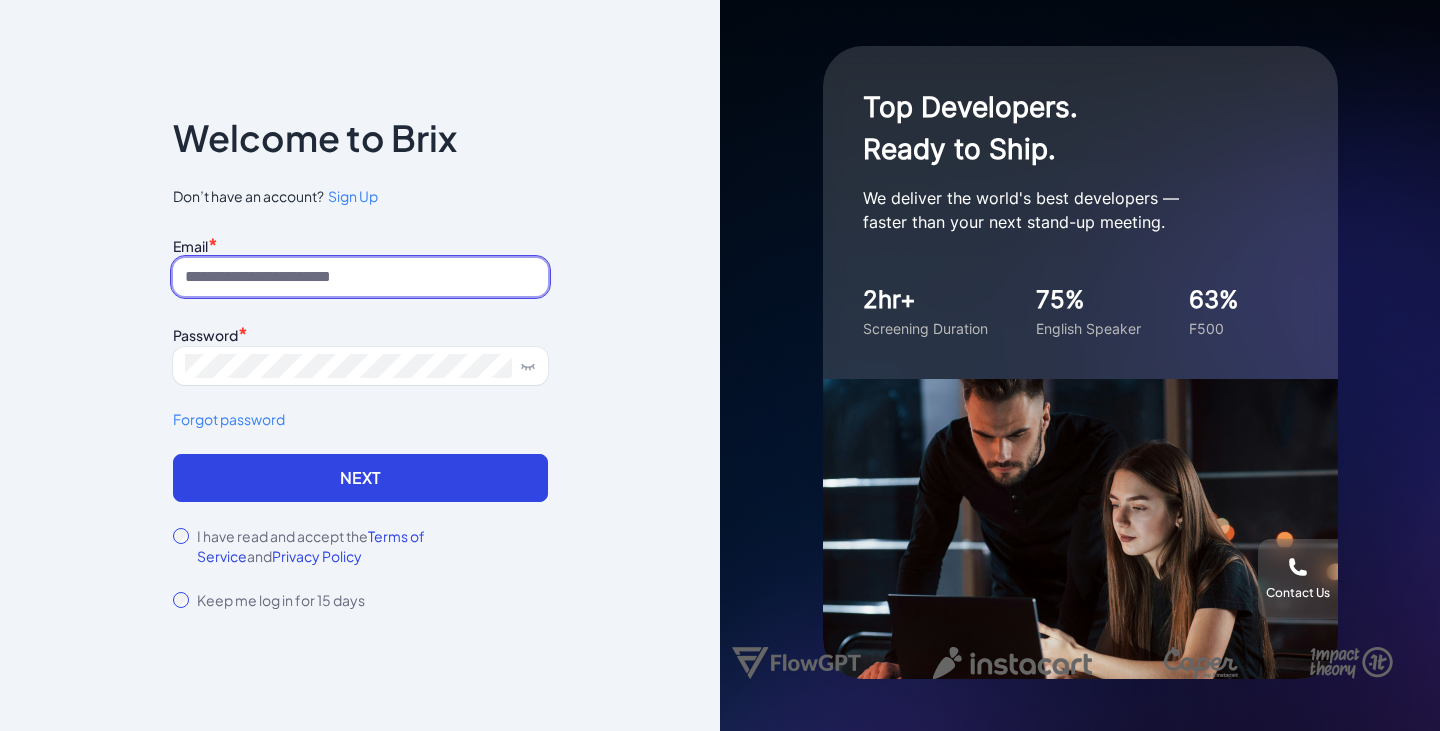 click at bounding box center (360, 277) 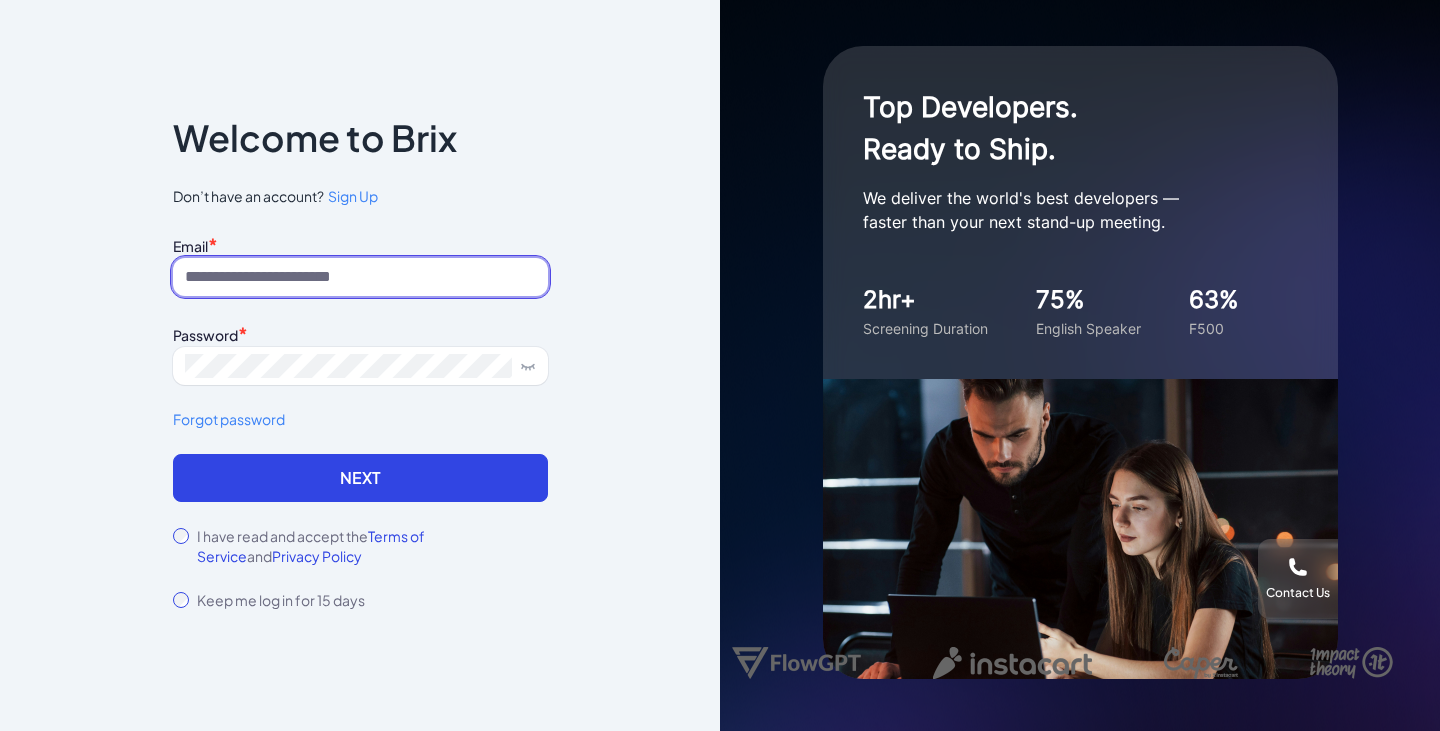 type on "**********" 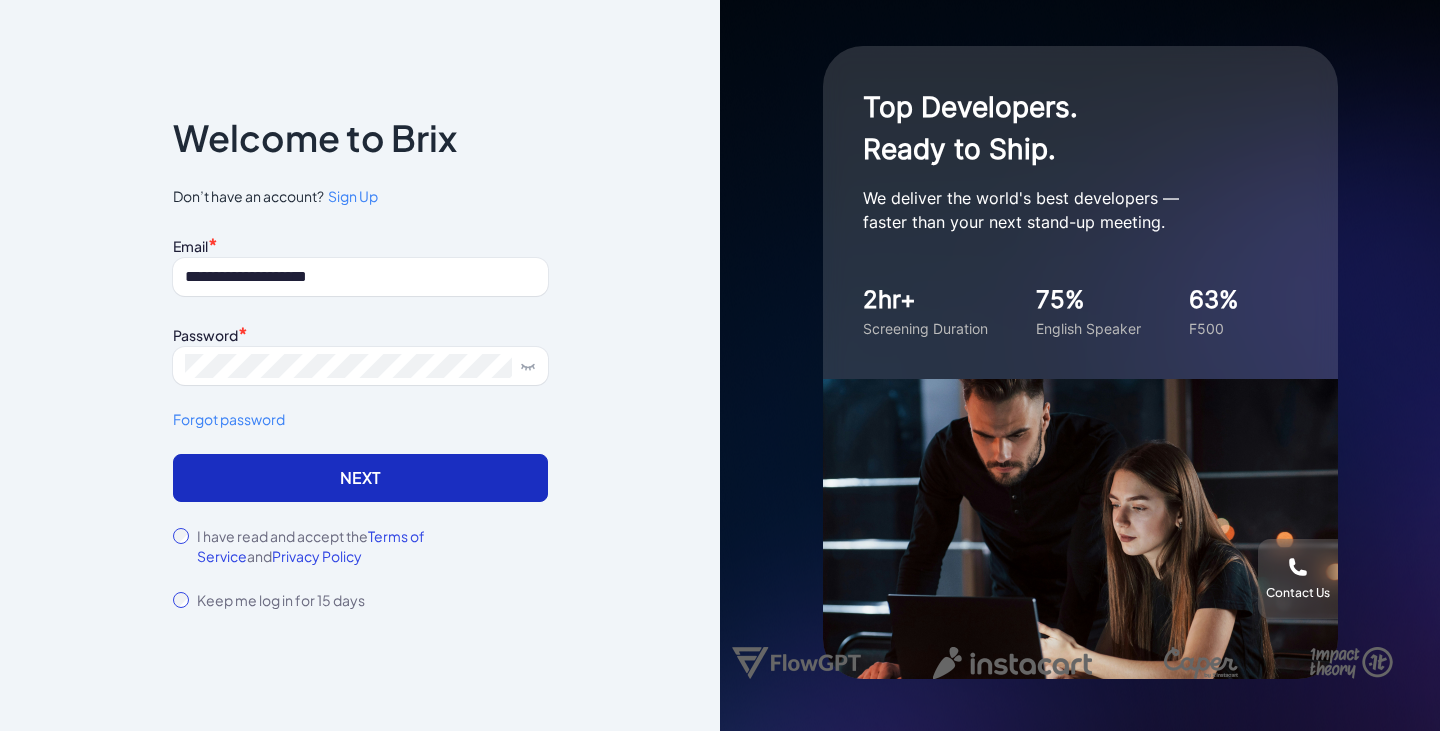 click on "Next" at bounding box center [360, 478] 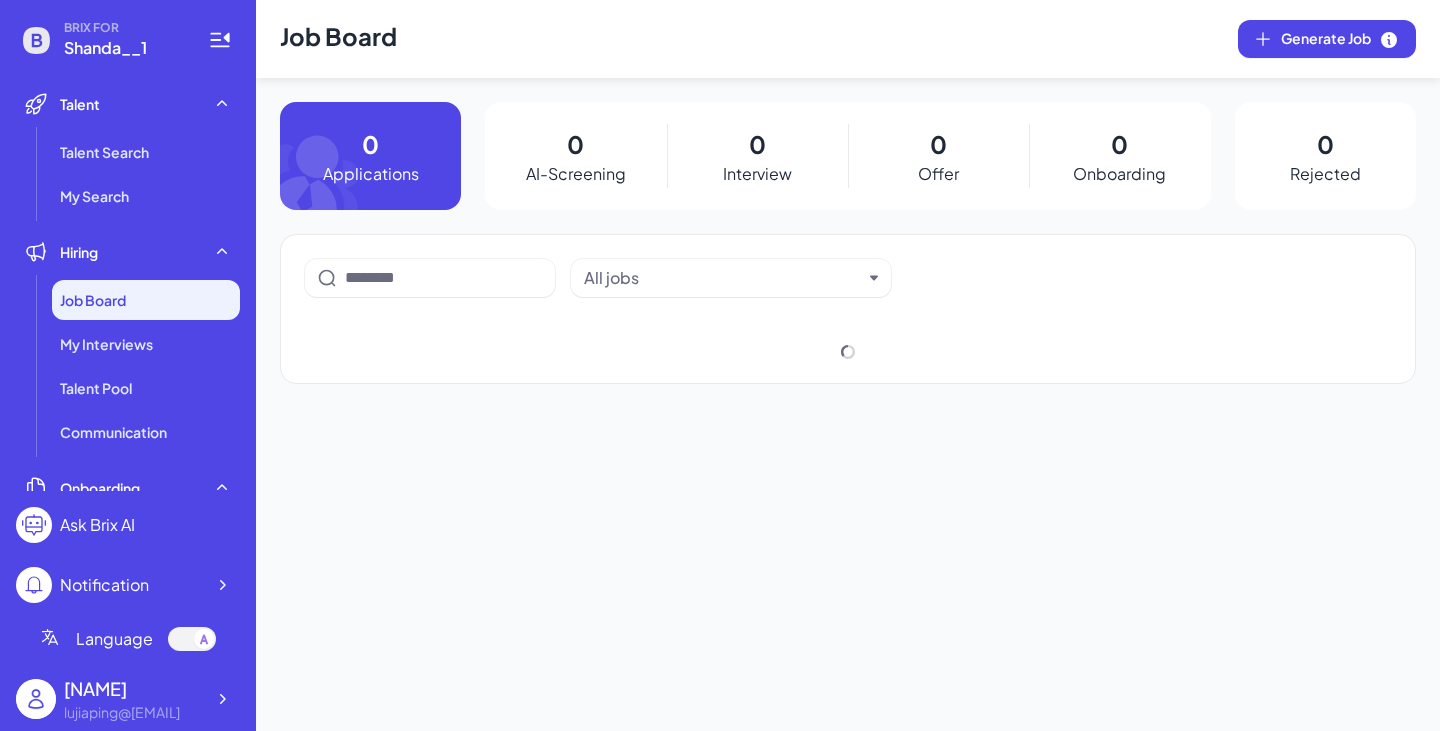scroll, scrollTop: 0, scrollLeft: 0, axis: both 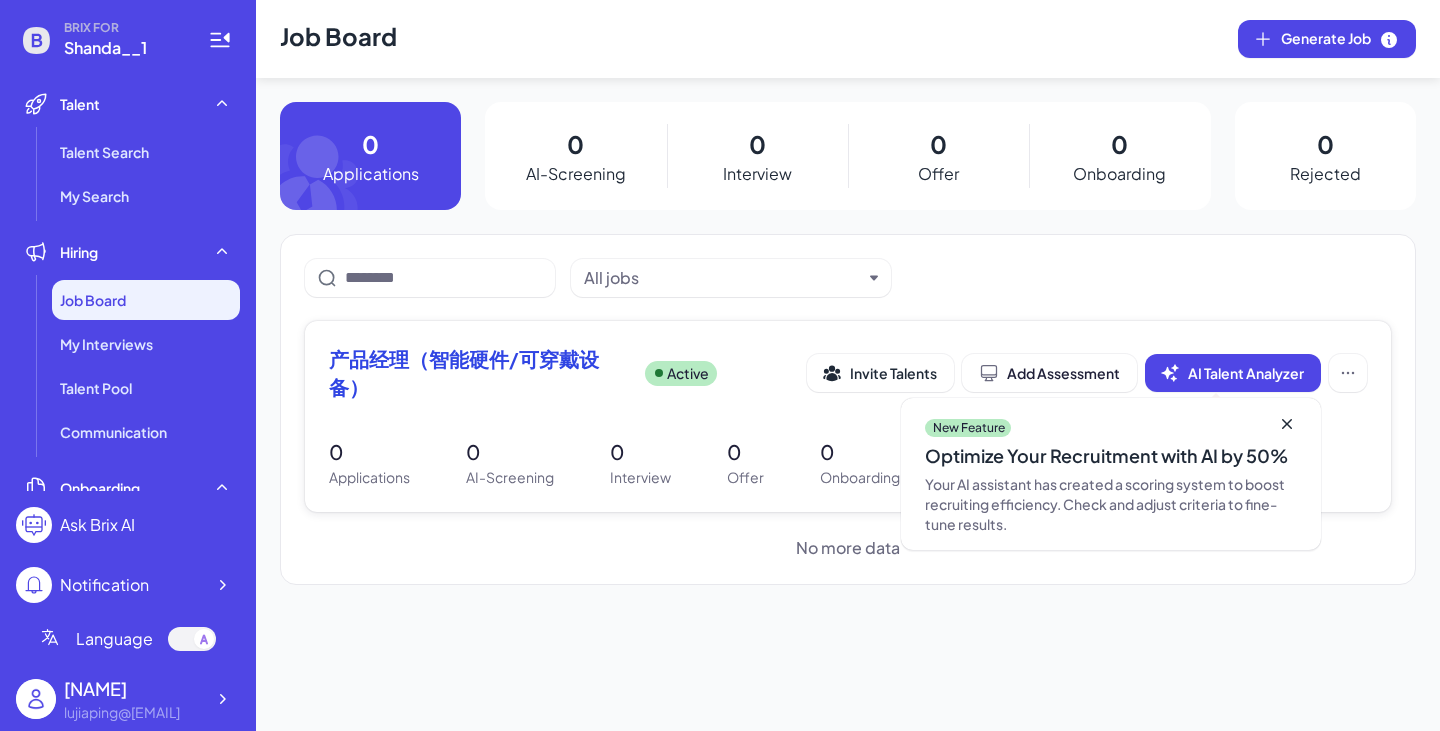 click 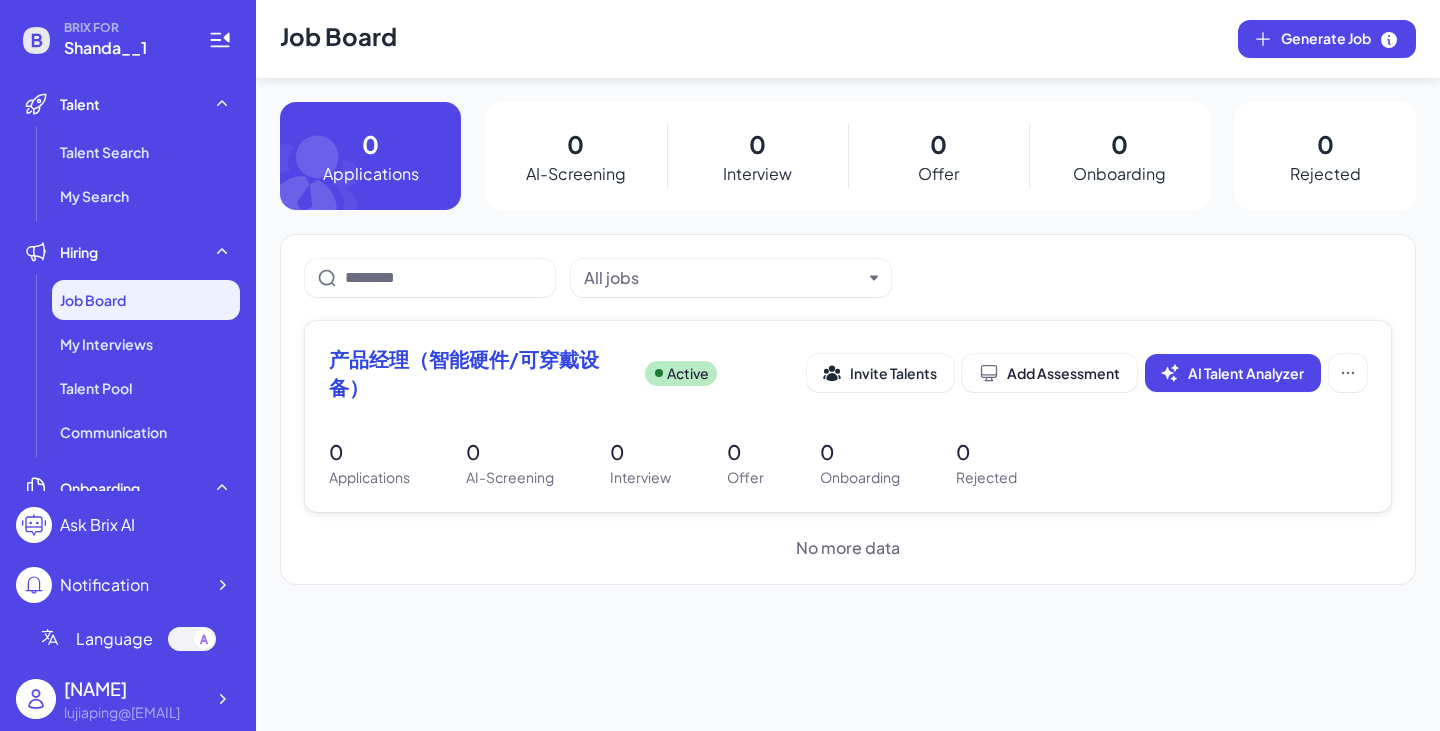 click on "产品经理（智能硬件/可穿戴设备）" at bounding box center (479, 373) 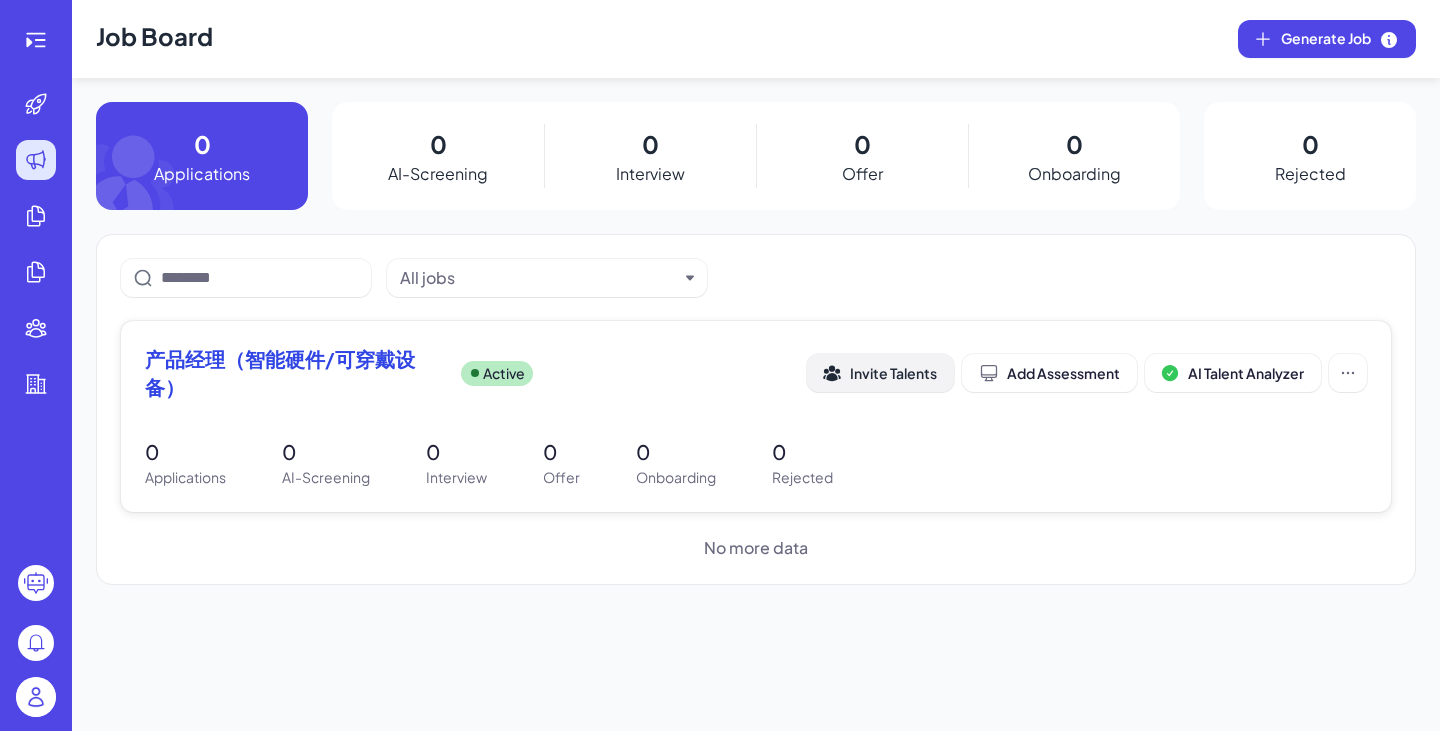 click on "Invite Talents" at bounding box center [893, 373] 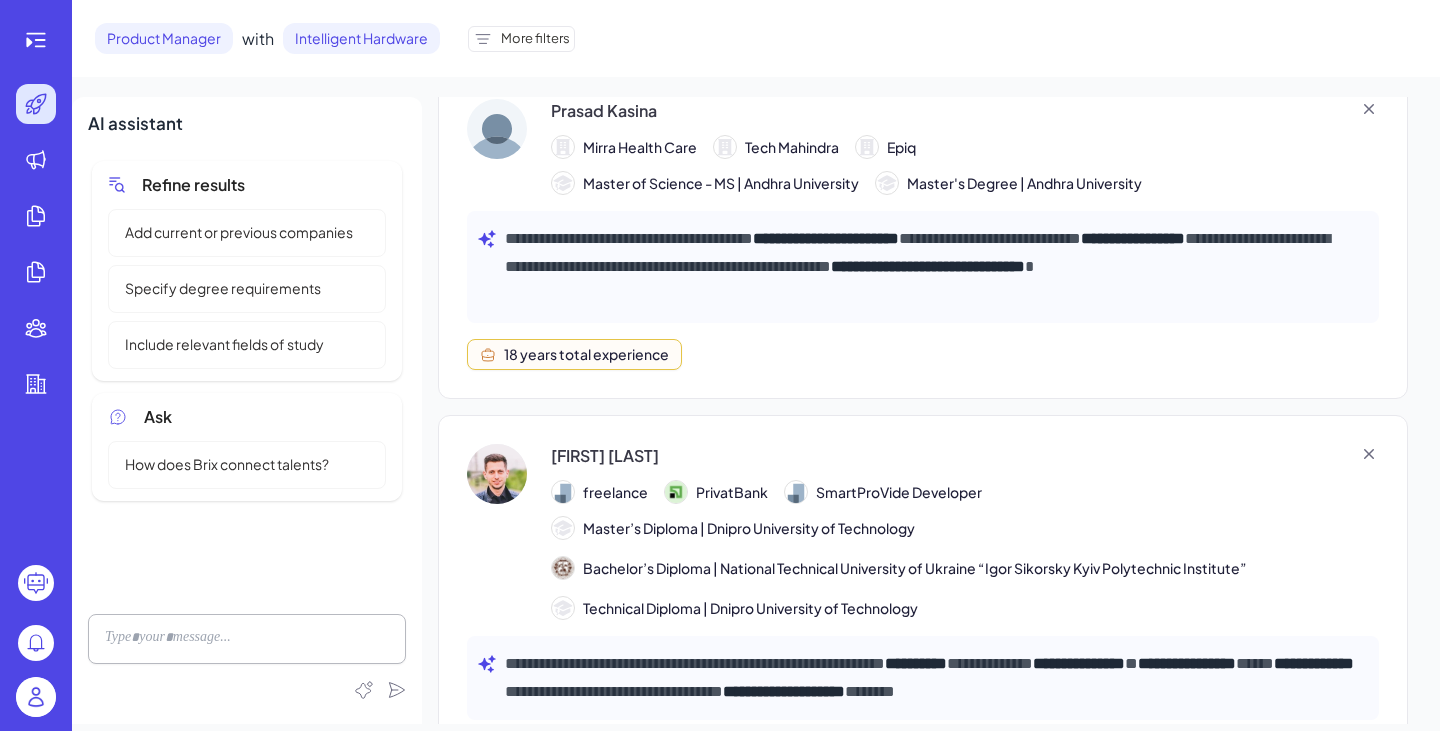 scroll, scrollTop: 1100, scrollLeft: 0, axis: vertical 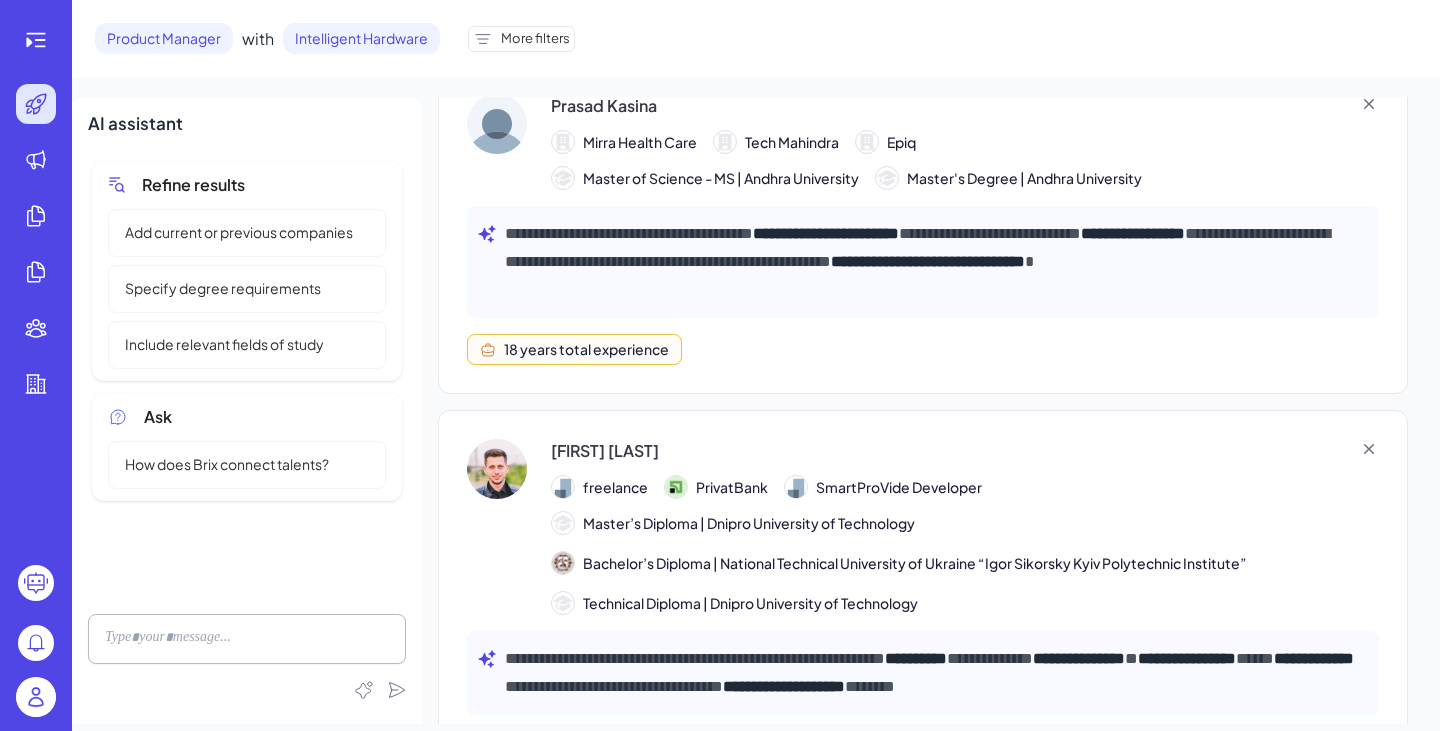 click on "More filters" at bounding box center [535, 39] 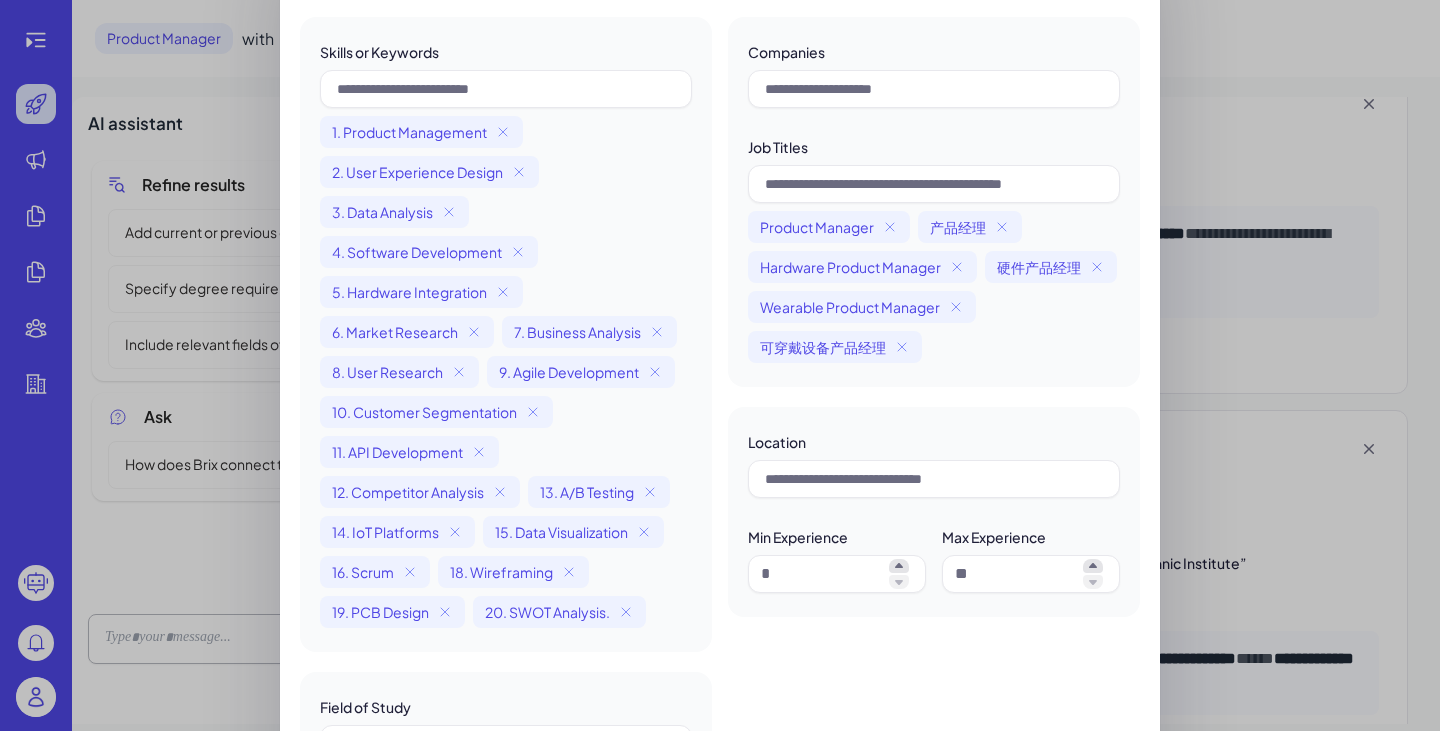 scroll, scrollTop: 0, scrollLeft: 0, axis: both 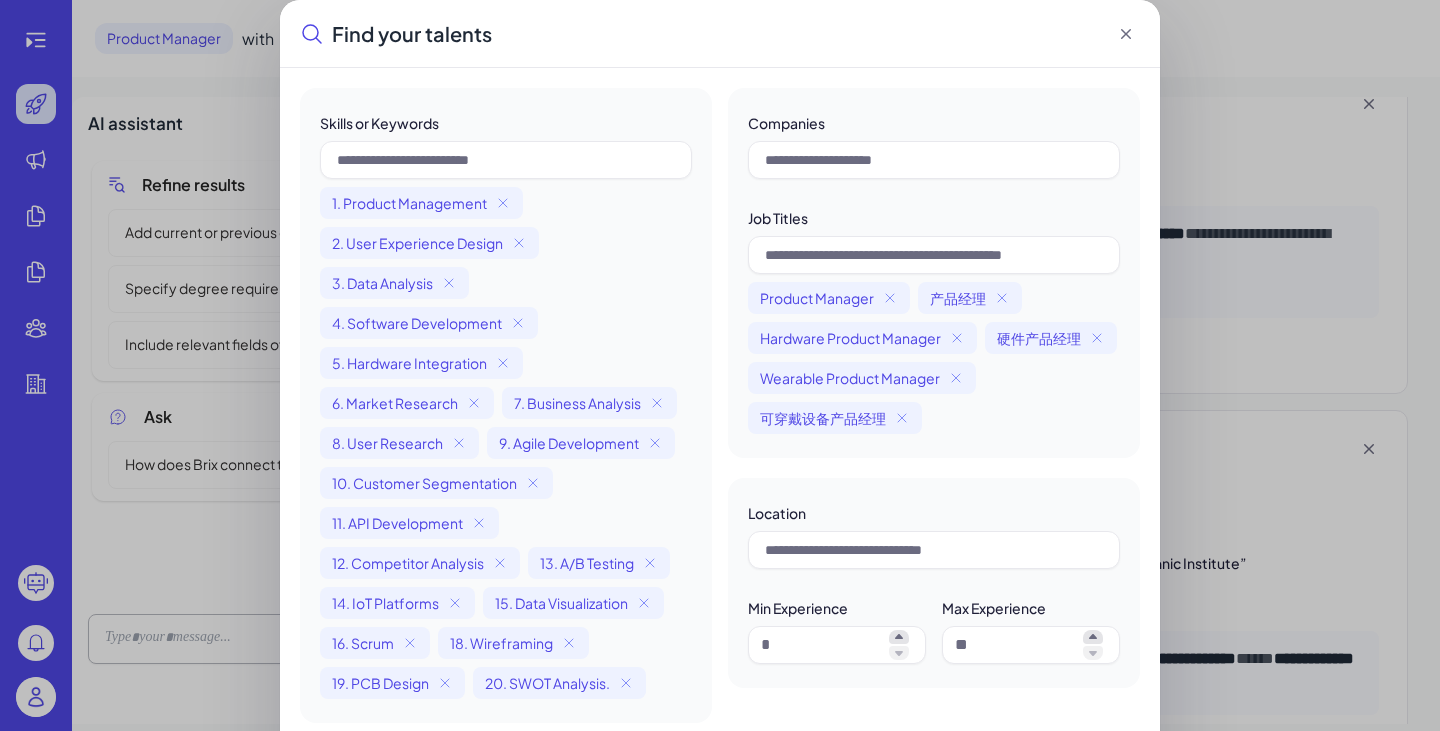click 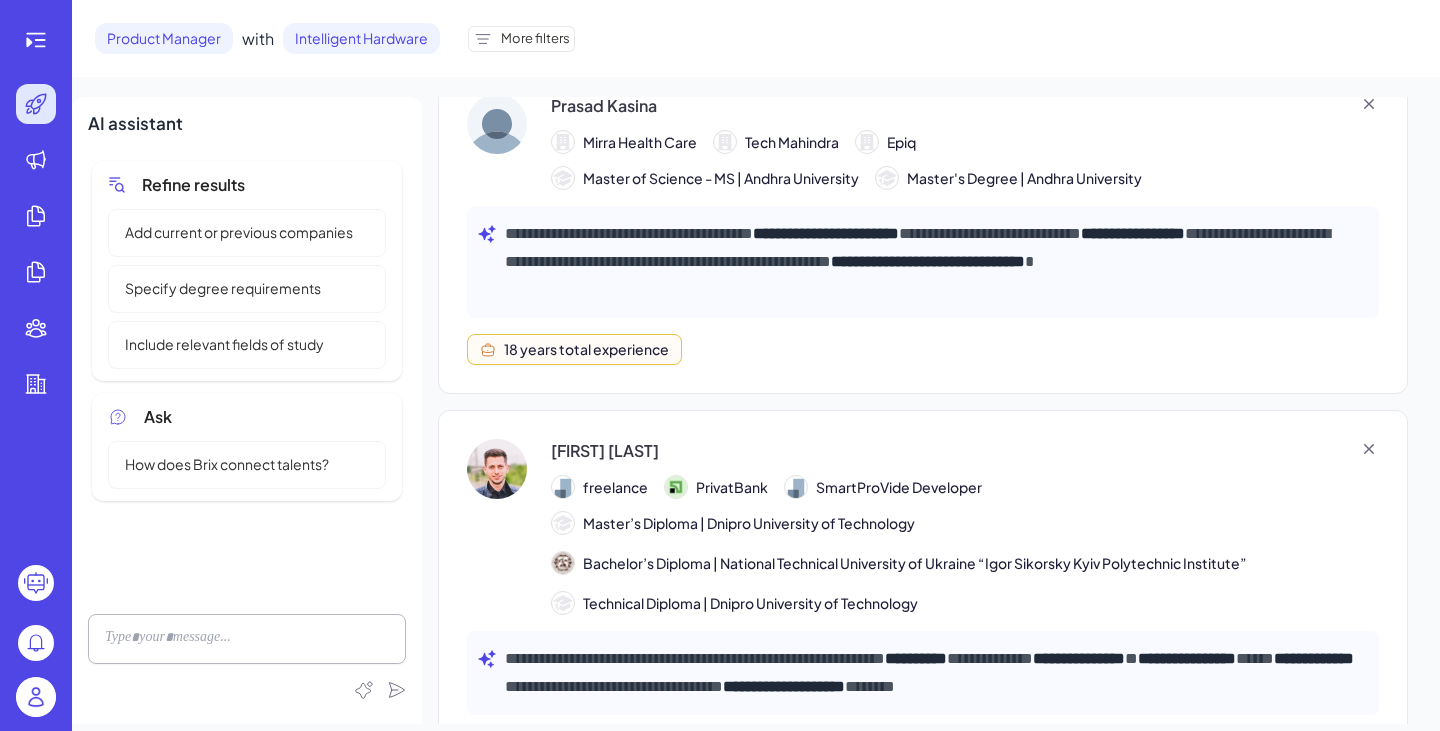 click on "More filters" at bounding box center [535, 39] 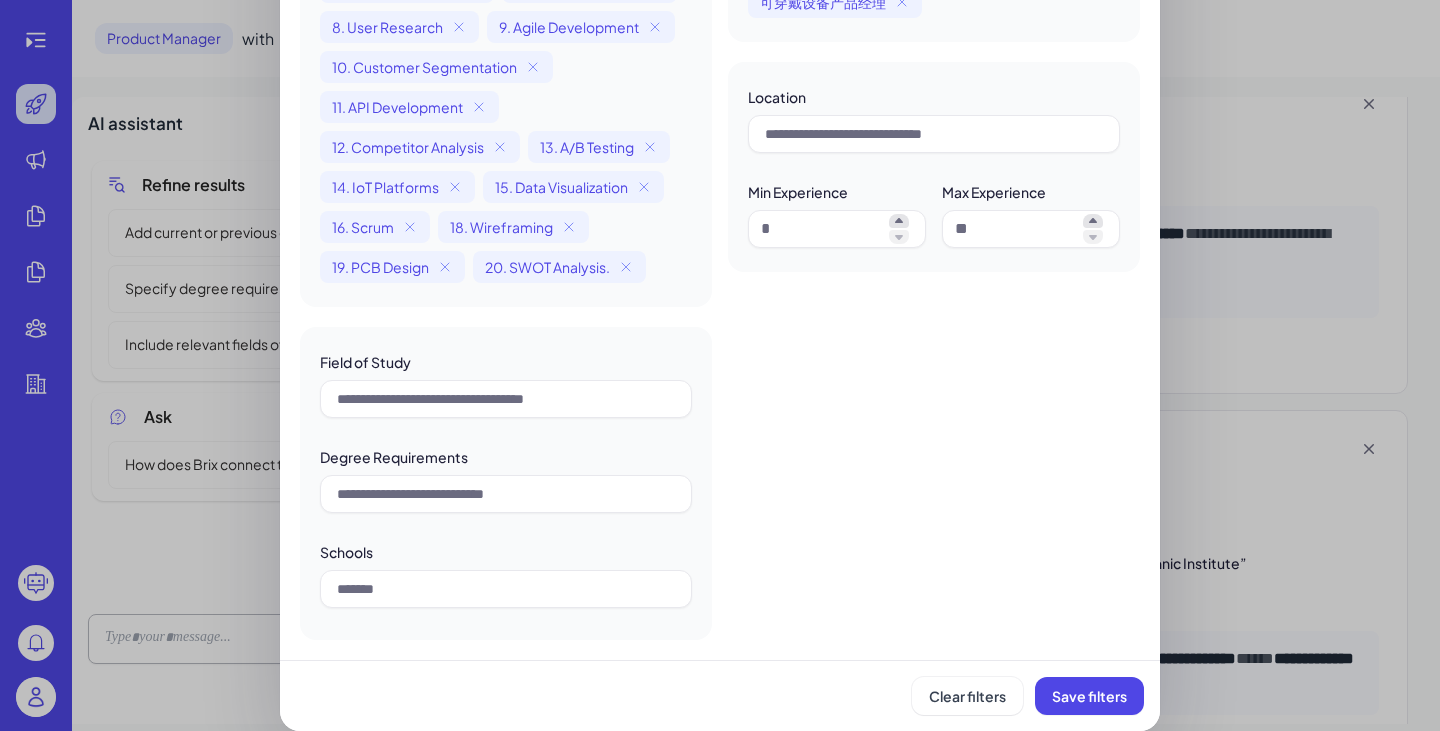 scroll, scrollTop: 419, scrollLeft: 0, axis: vertical 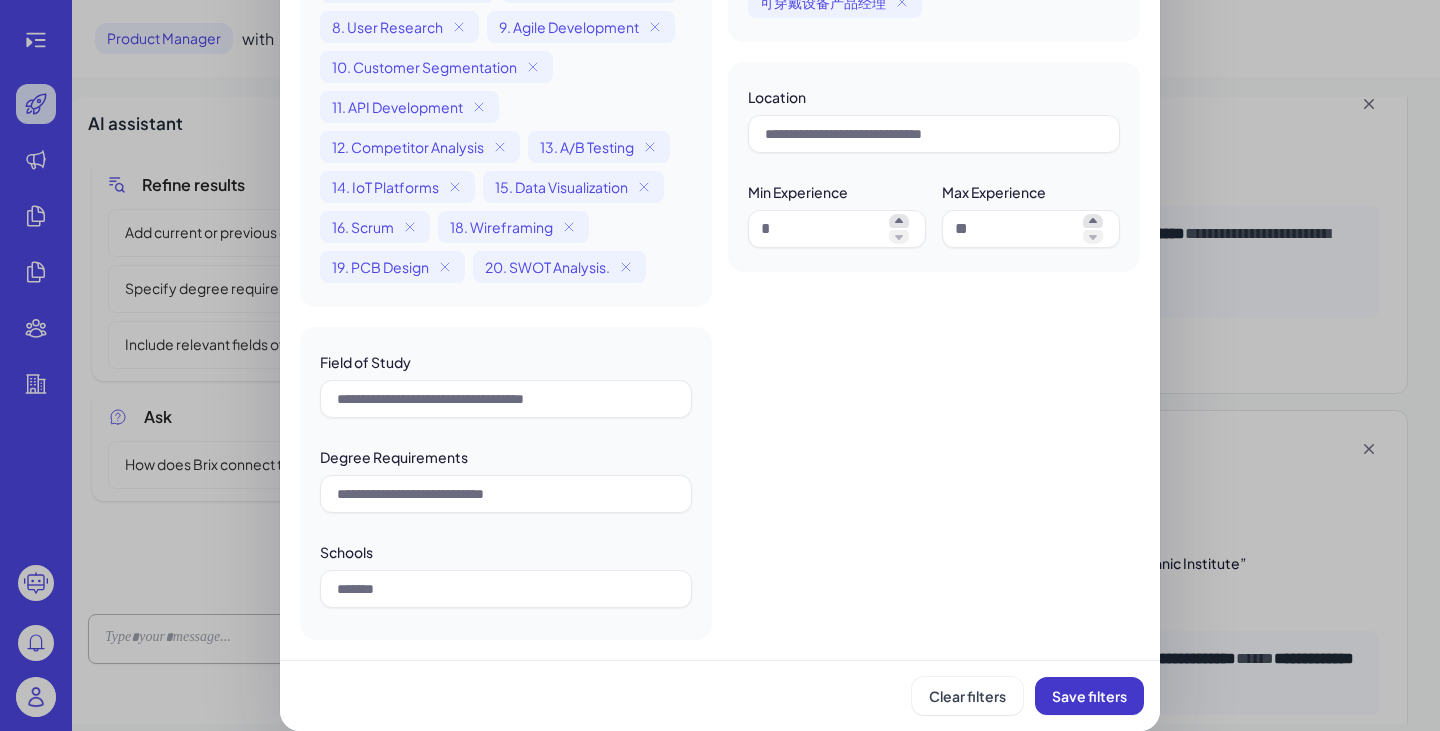 click on "Save filters" at bounding box center [1089, 696] 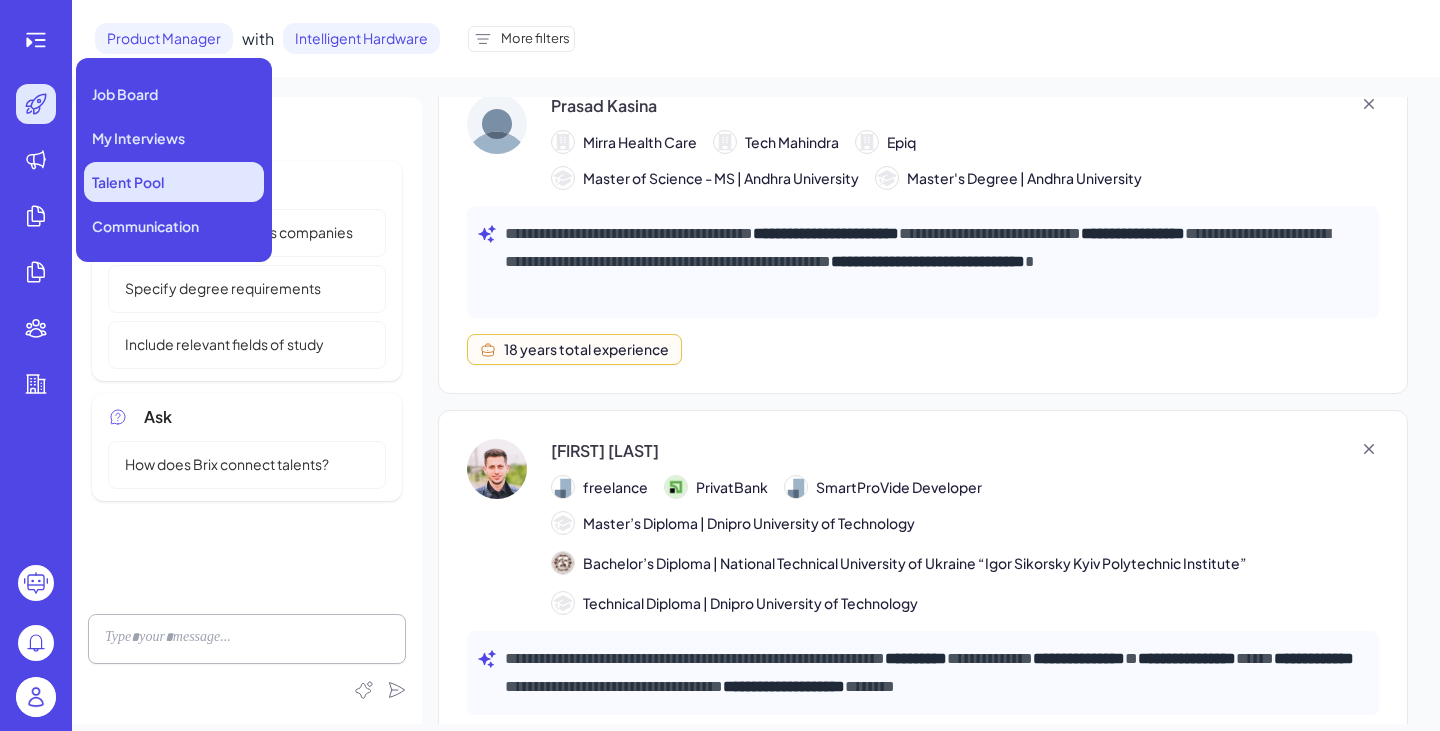 click on "Talent Pool" at bounding box center (128, 182) 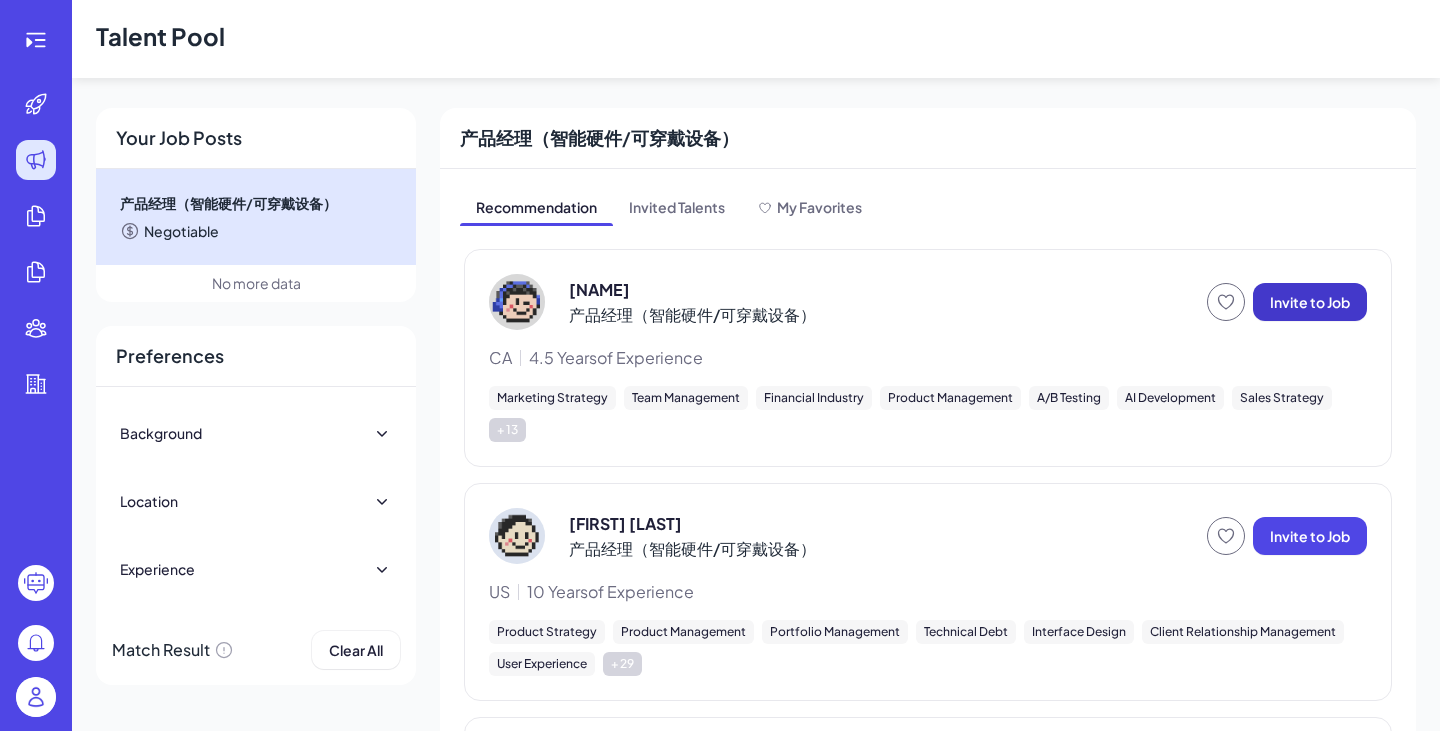 click on "Invite to Job" at bounding box center (1310, 302) 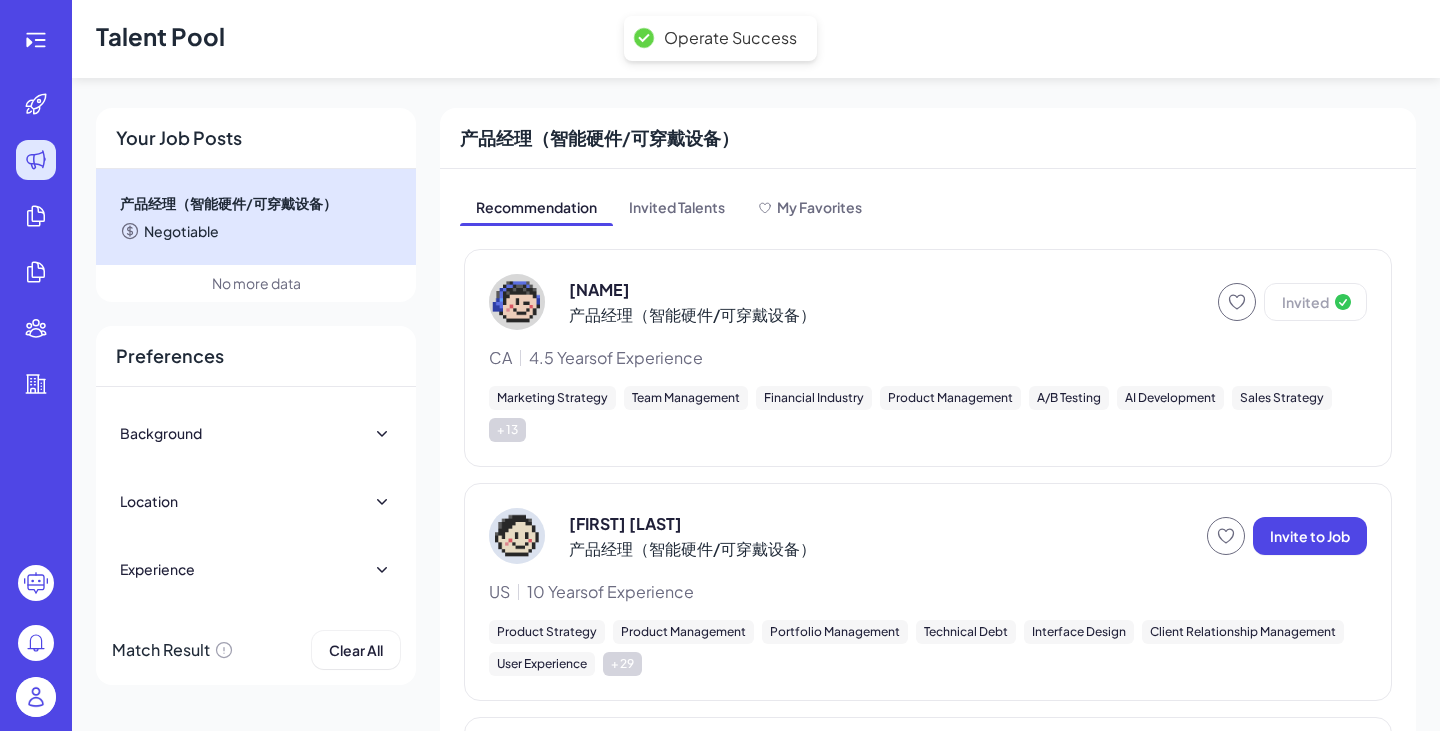 click on "Sam Chow 产品经理（智能硬件/可穿戴设备）" at bounding box center (849, 302) 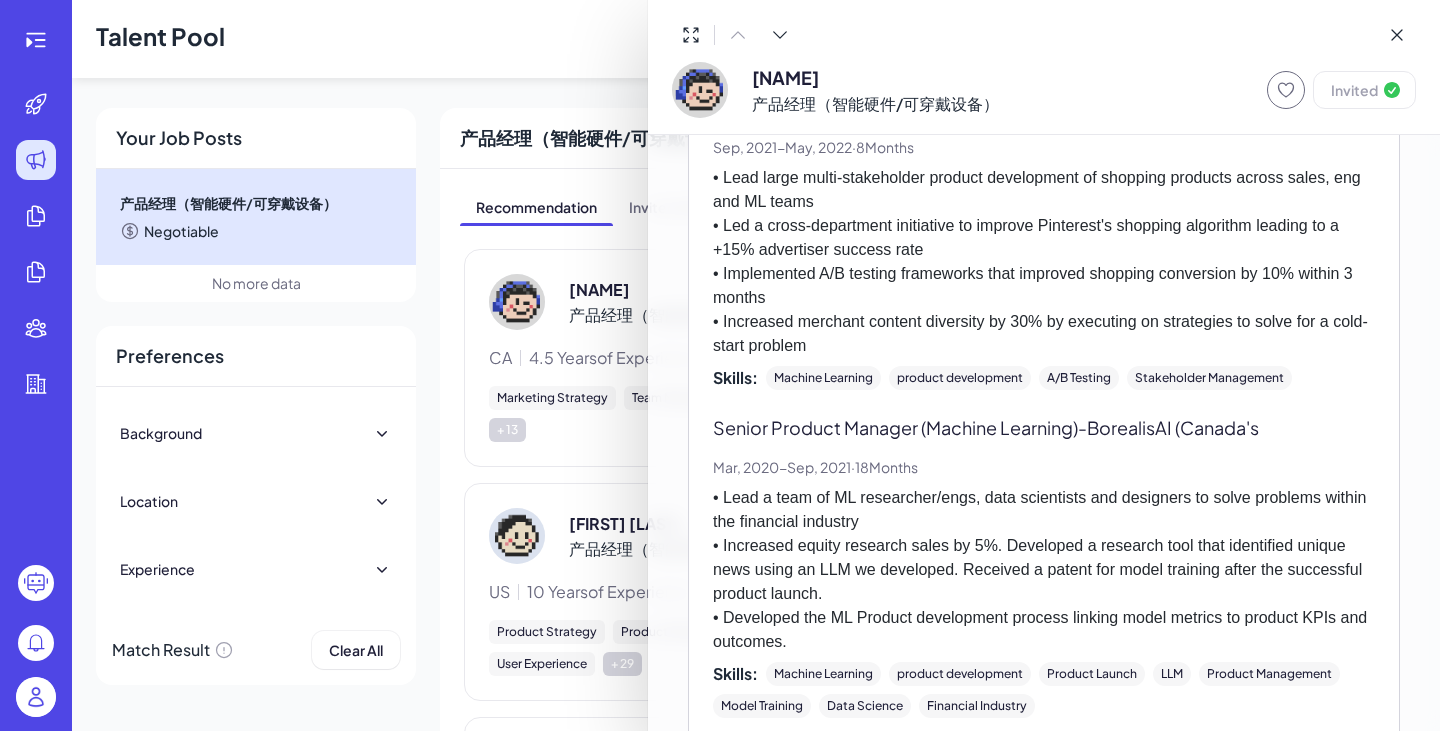 scroll, scrollTop: 0, scrollLeft: 0, axis: both 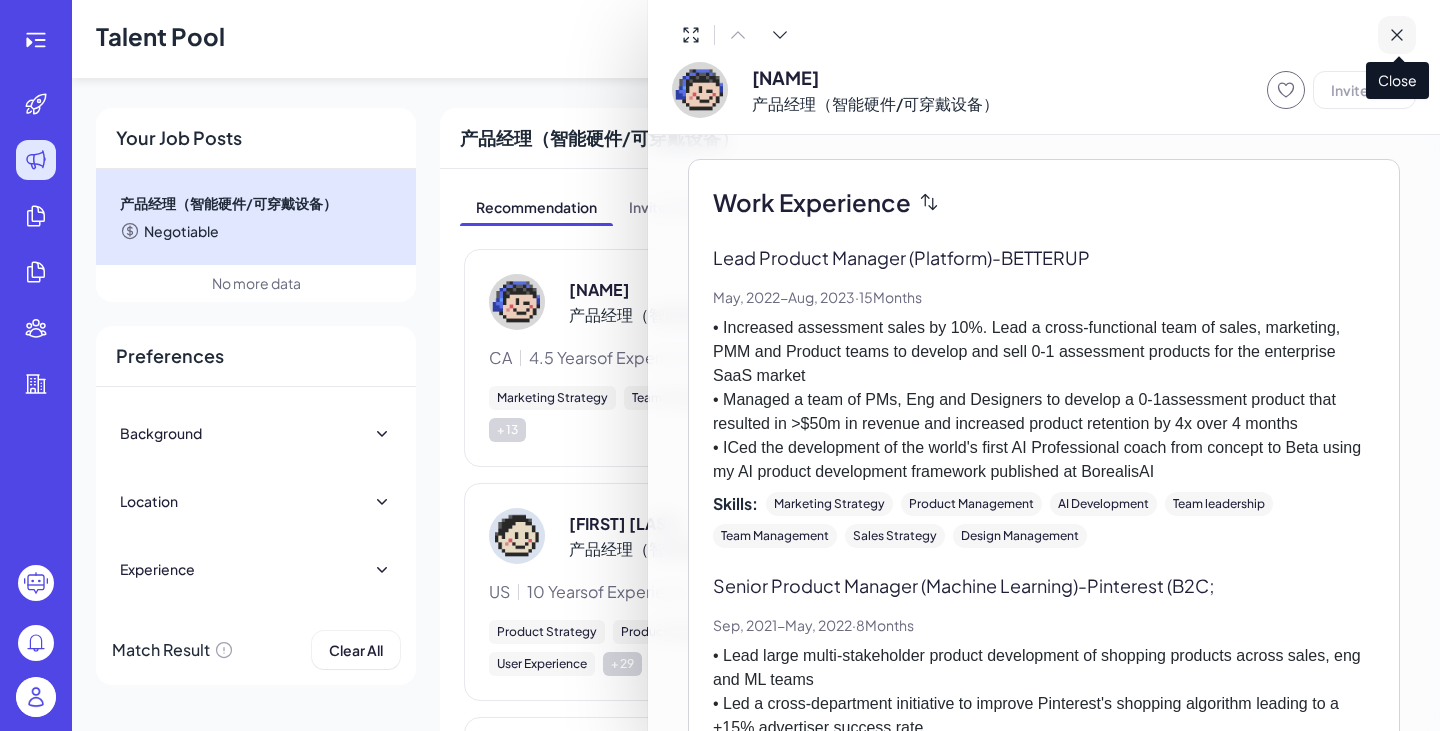 click 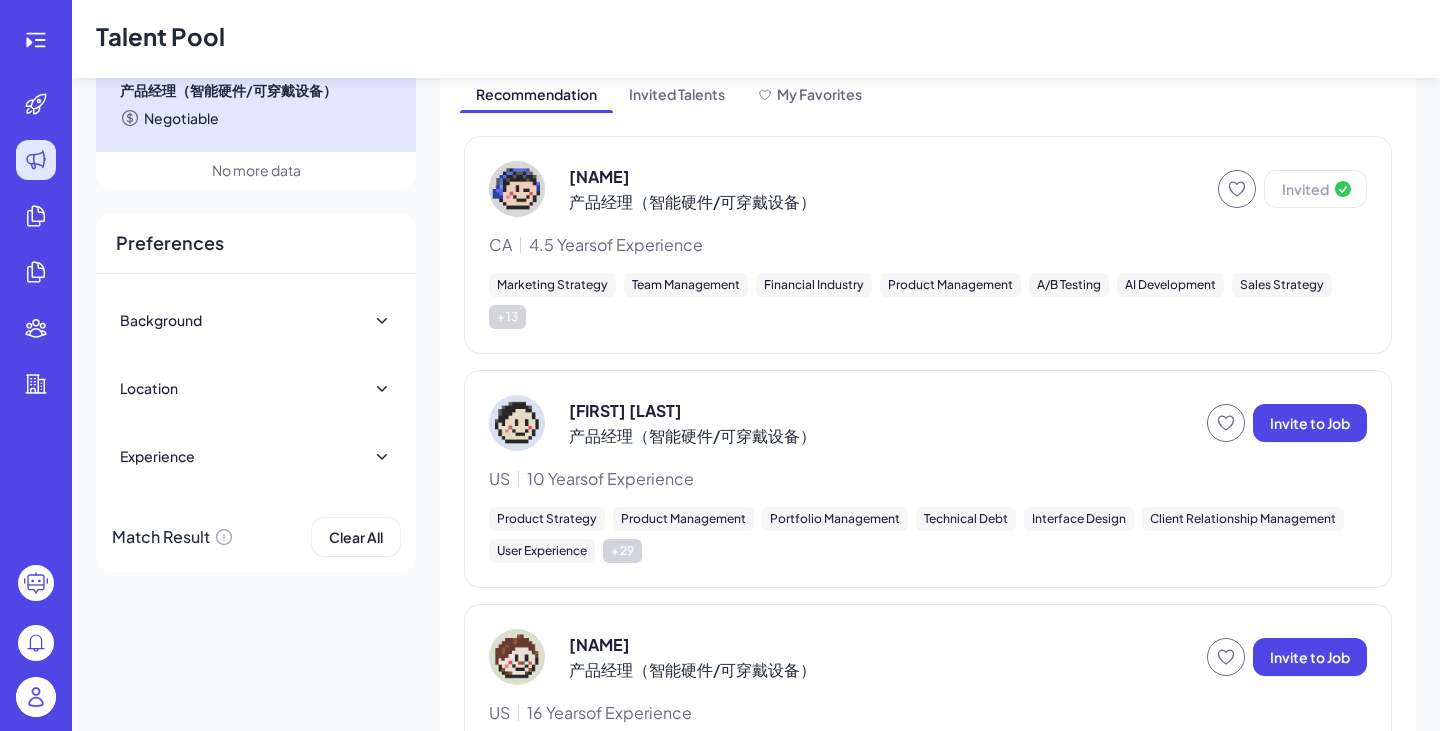 scroll, scrollTop: 421, scrollLeft: 0, axis: vertical 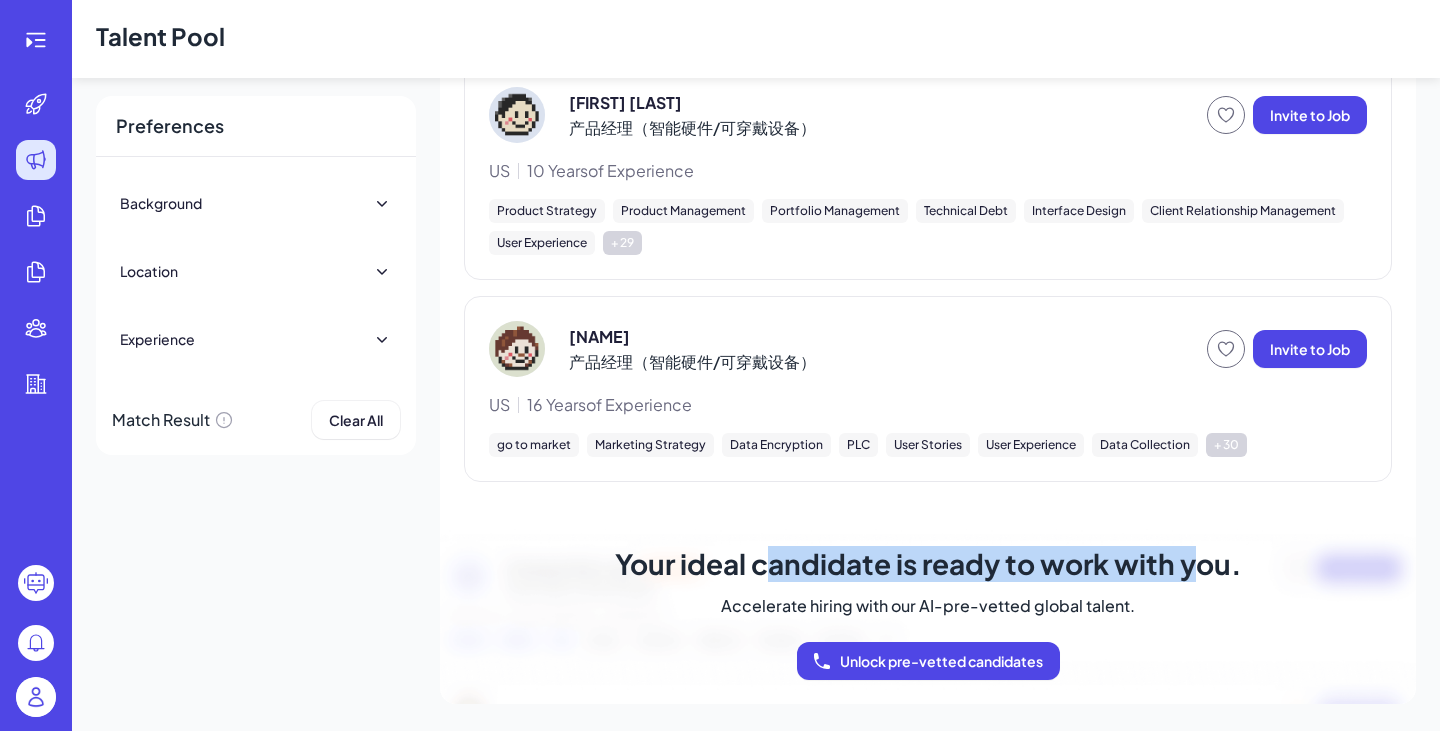 drag, startPoint x: 761, startPoint y: 565, endPoint x: 1188, endPoint y: 575, distance: 427.11707 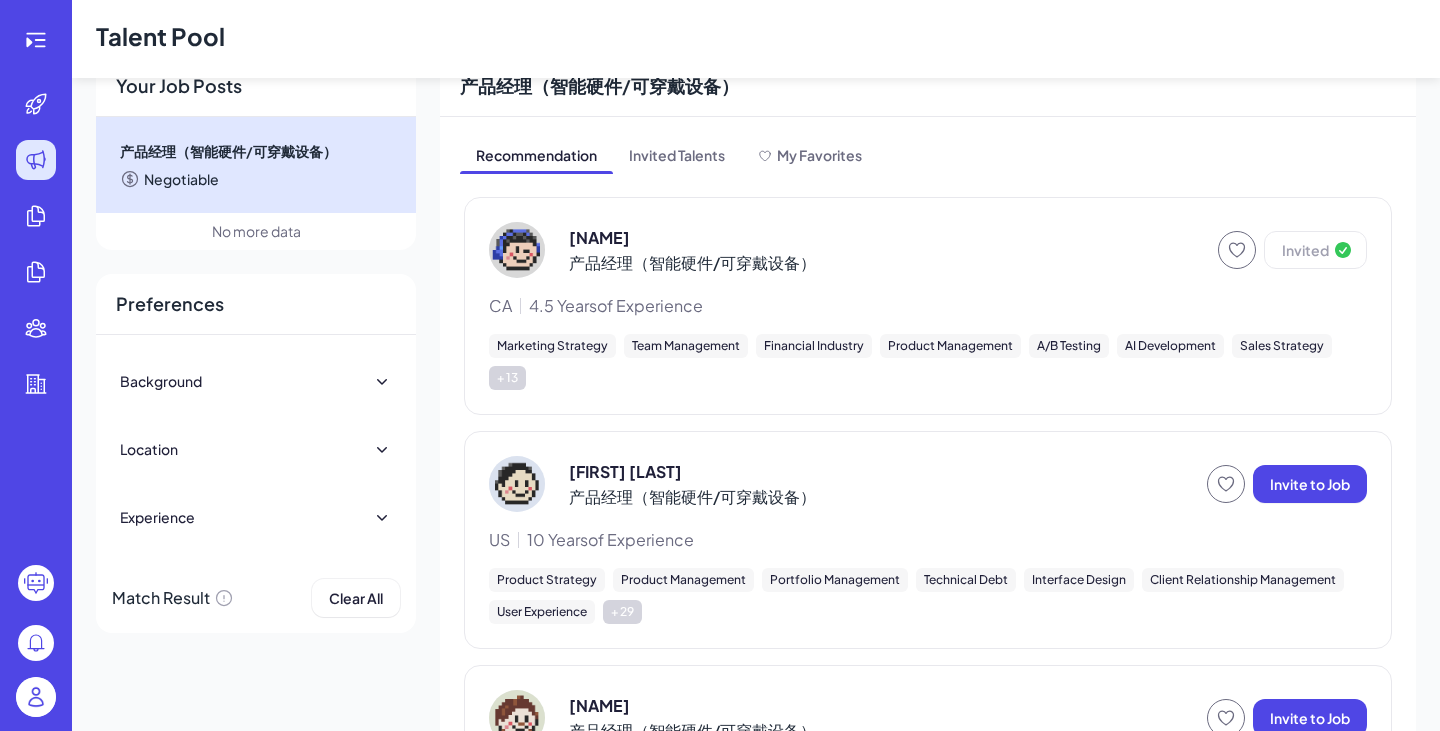 scroll, scrollTop: 21, scrollLeft: 0, axis: vertical 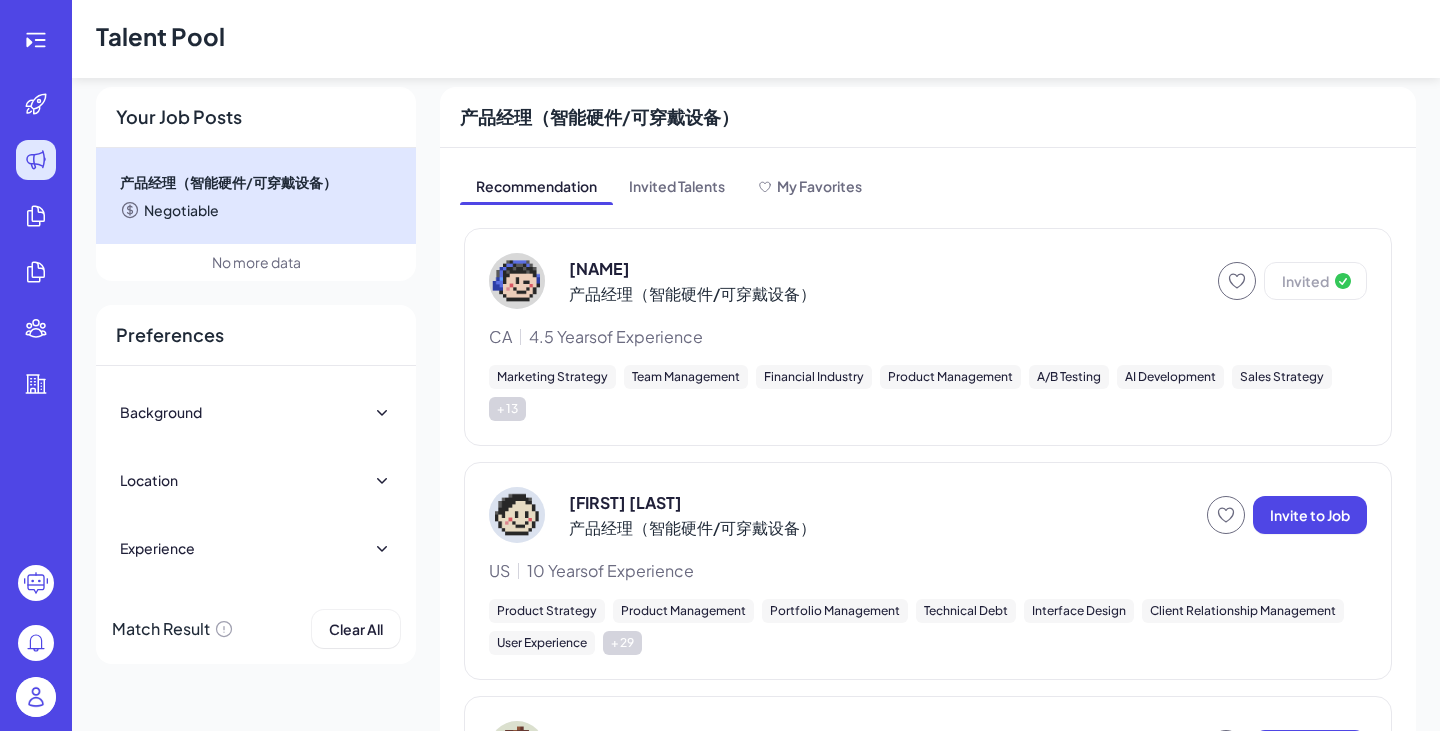 click on "Location" at bounding box center (256, 480) 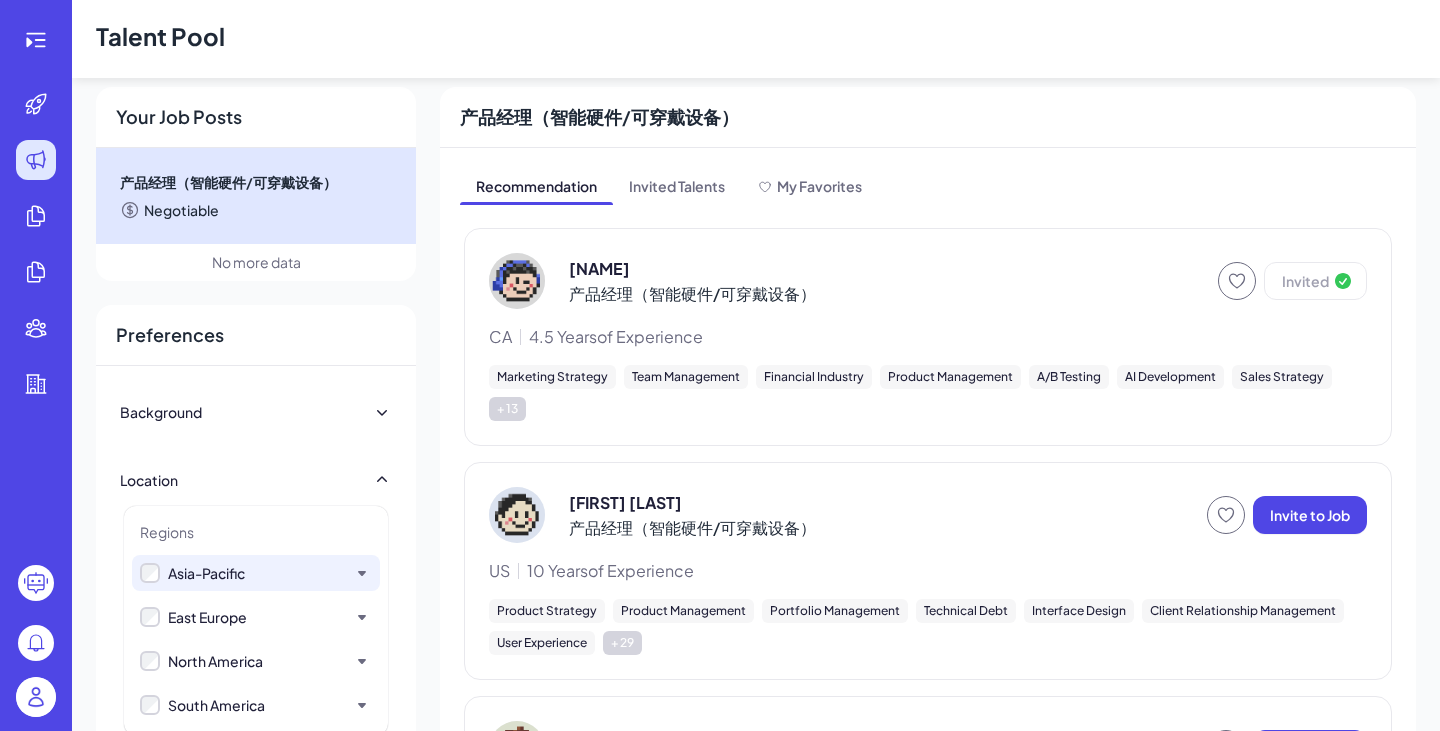 scroll, scrollTop: 121, scrollLeft: 0, axis: vertical 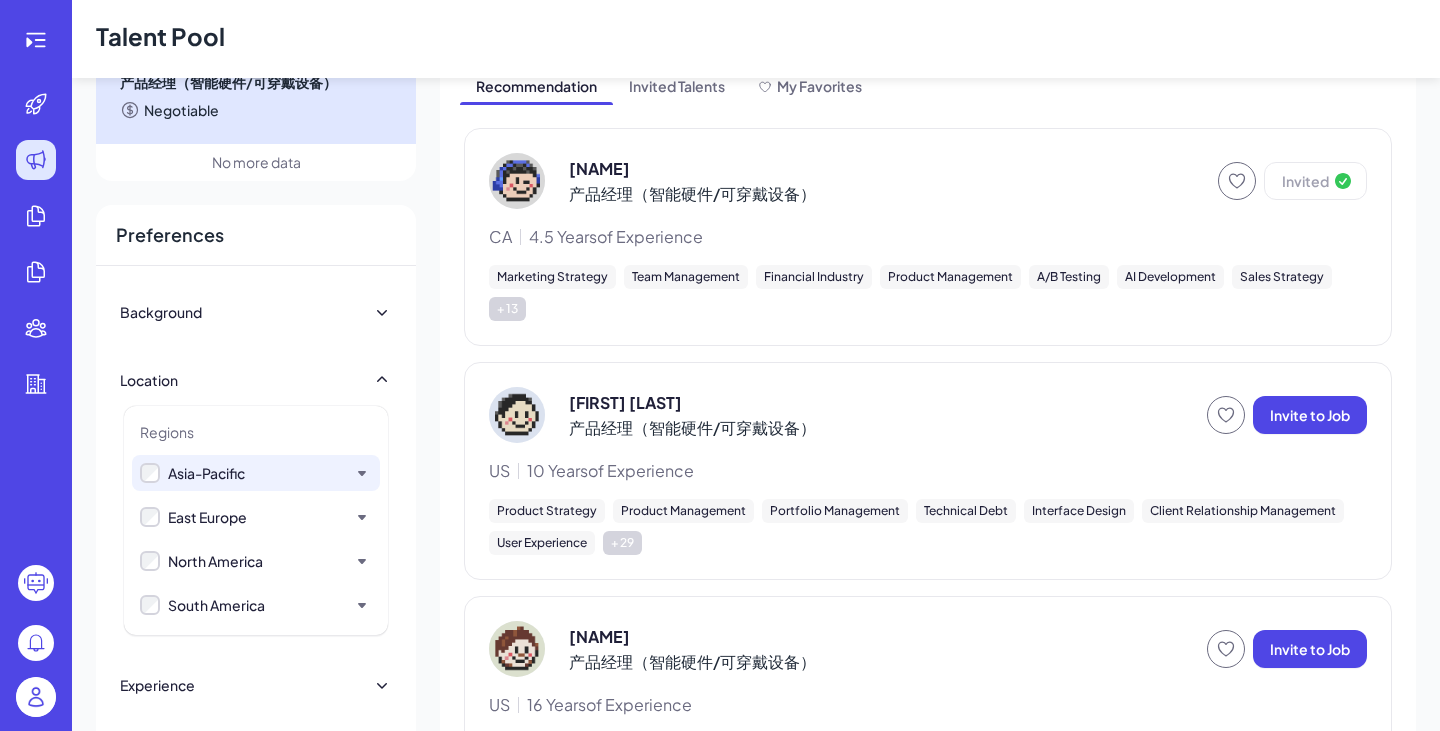 click 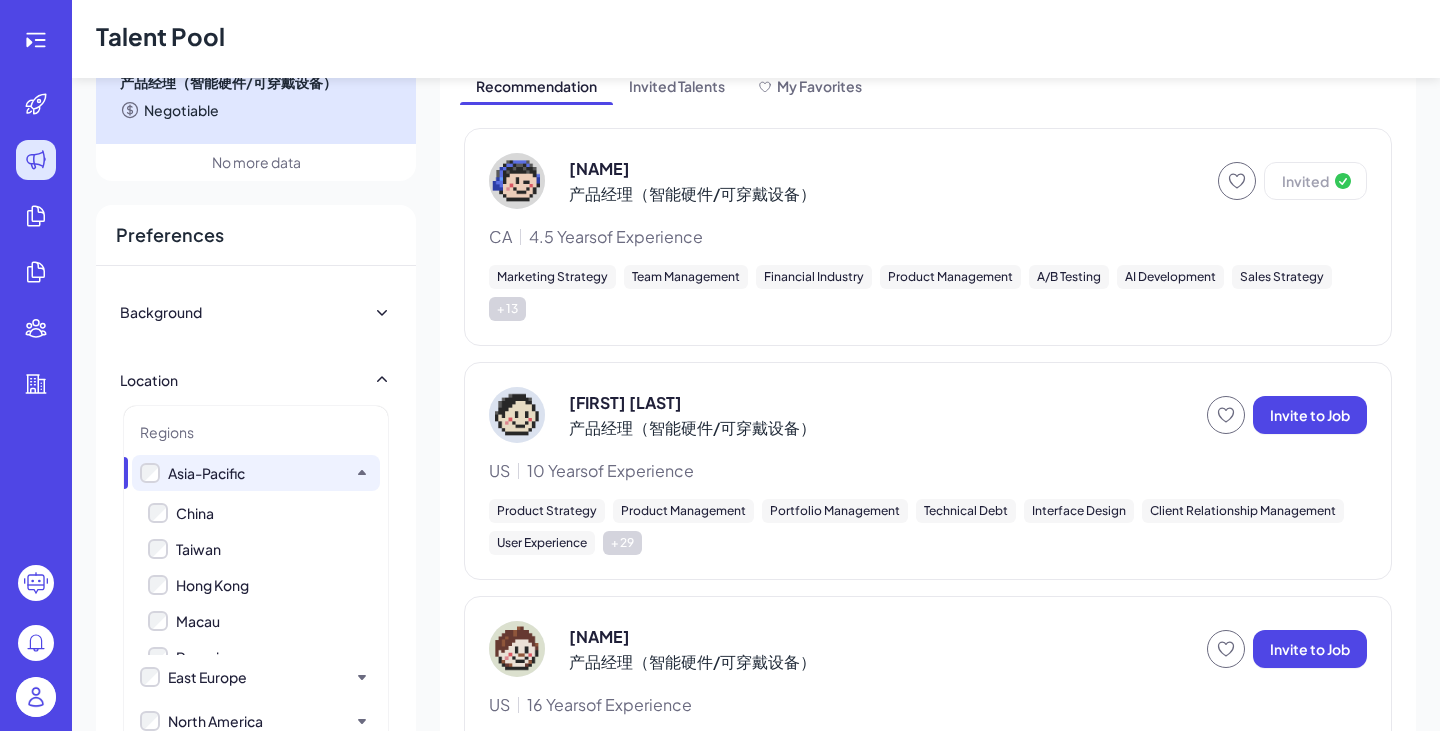 click on "China" at bounding box center (195, 513) 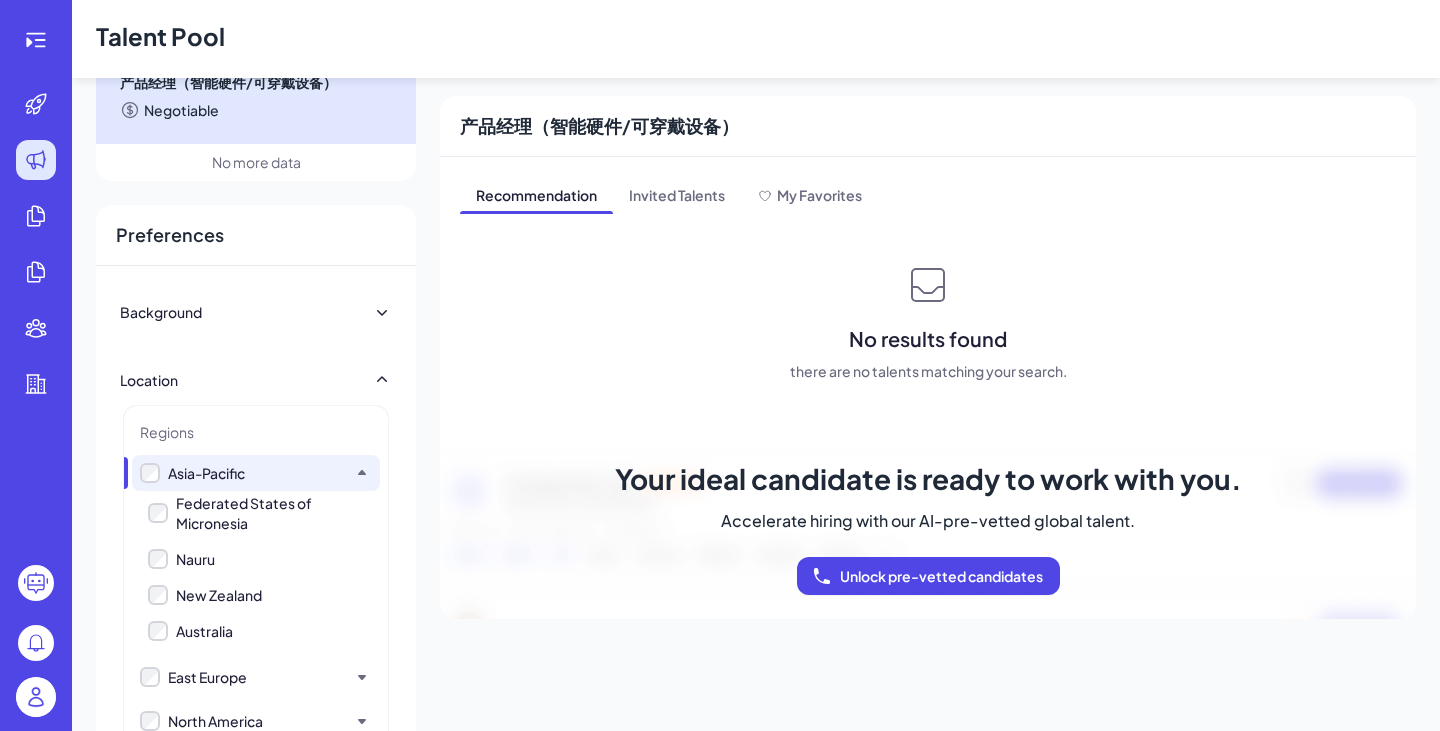 scroll, scrollTop: 500, scrollLeft: 0, axis: vertical 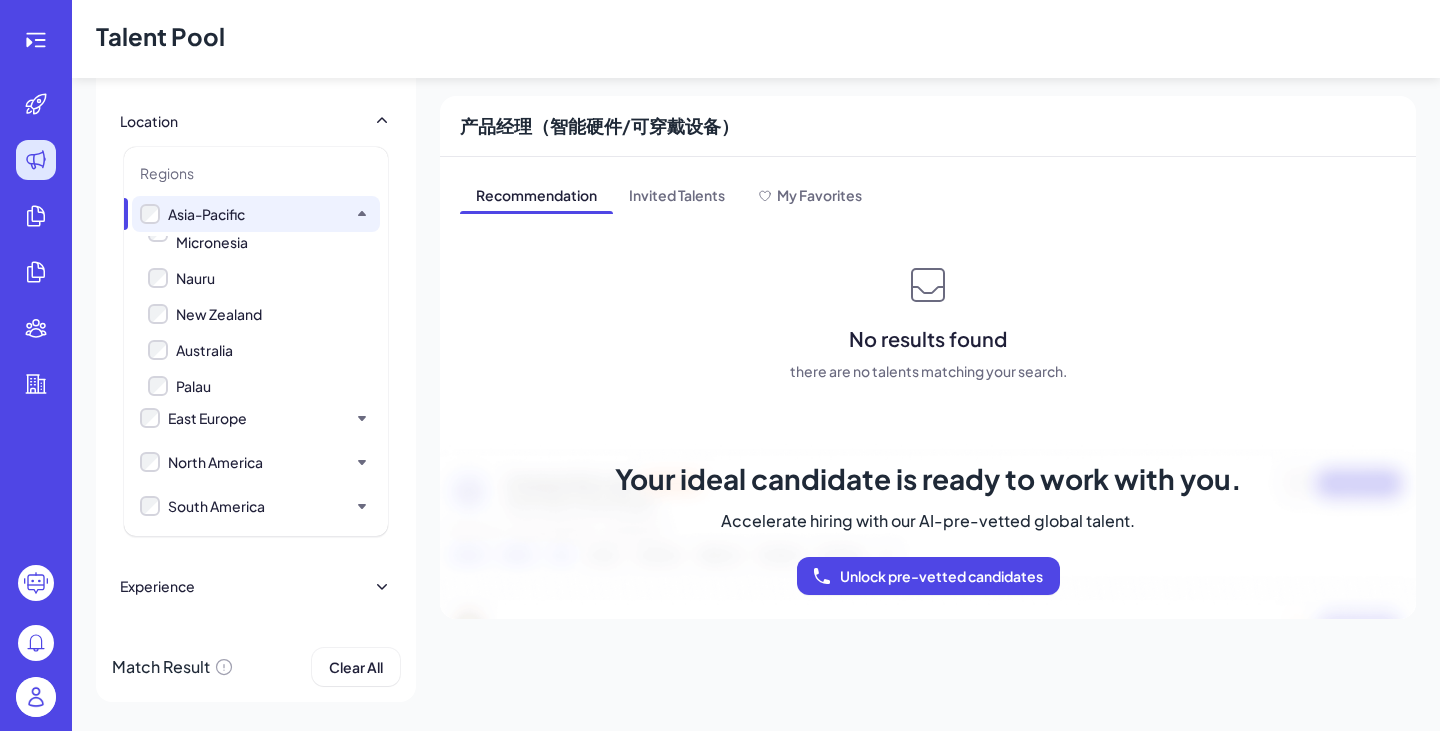 click on "No results found there are no talents matching your search." at bounding box center [928, 337] 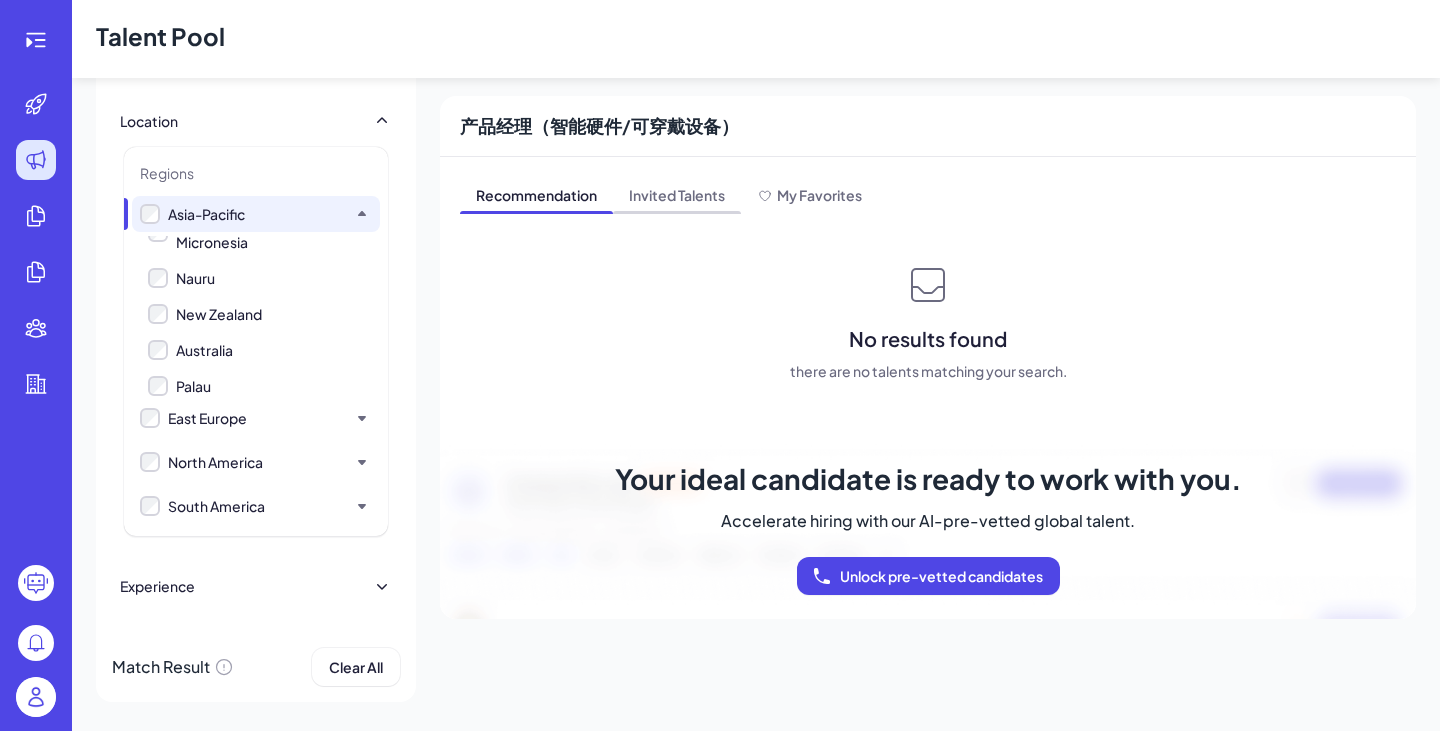 click on "Invited Talents" at bounding box center (677, 197) 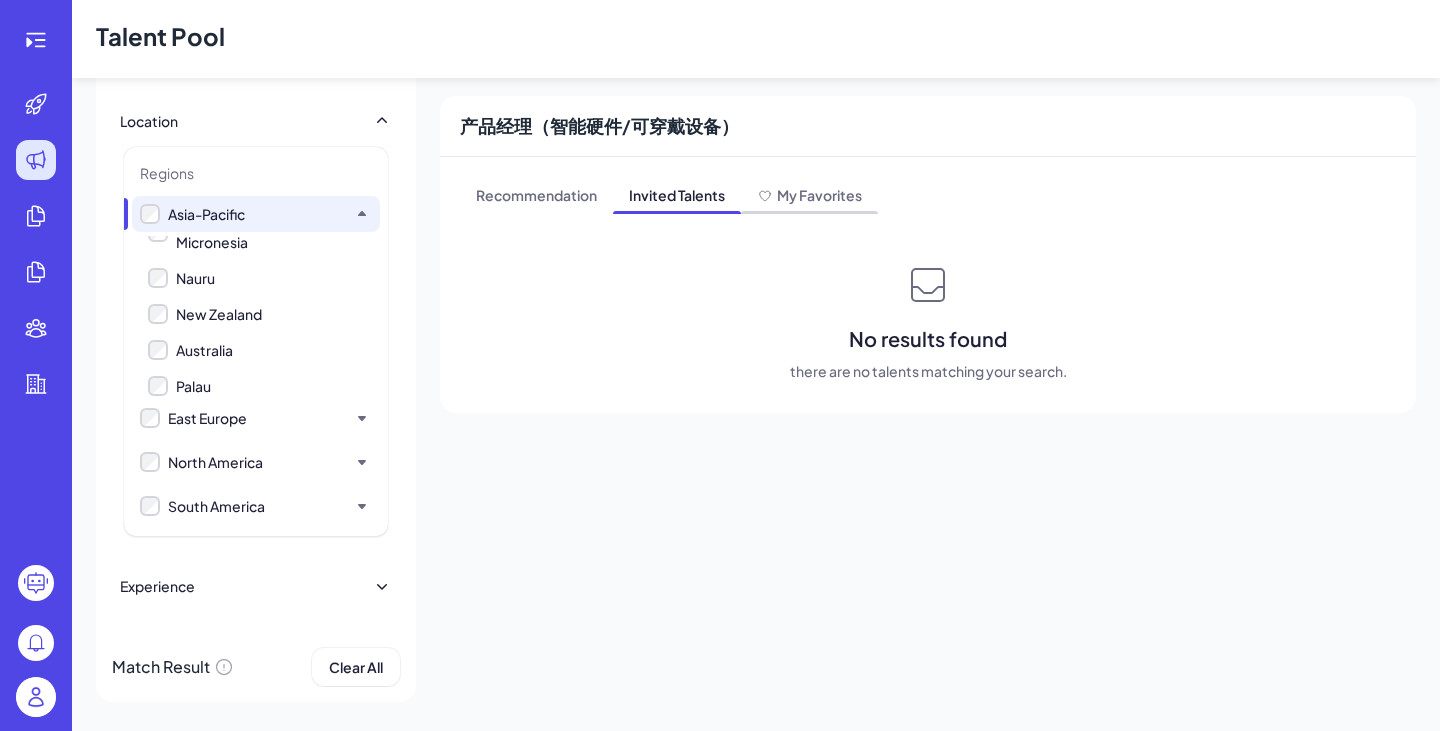 click on "My Favorites" at bounding box center [819, 195] 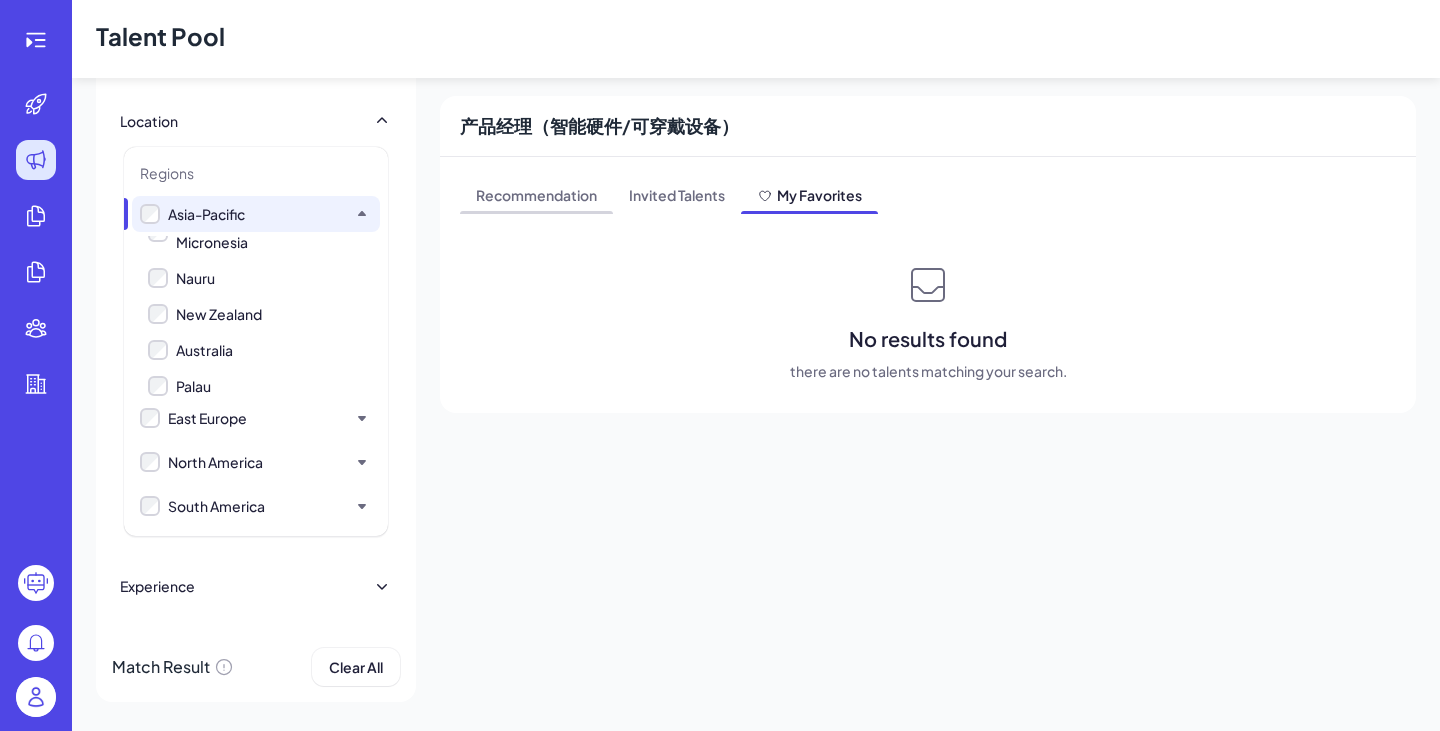click on "Recommendation" at bounding box center (536, 197) 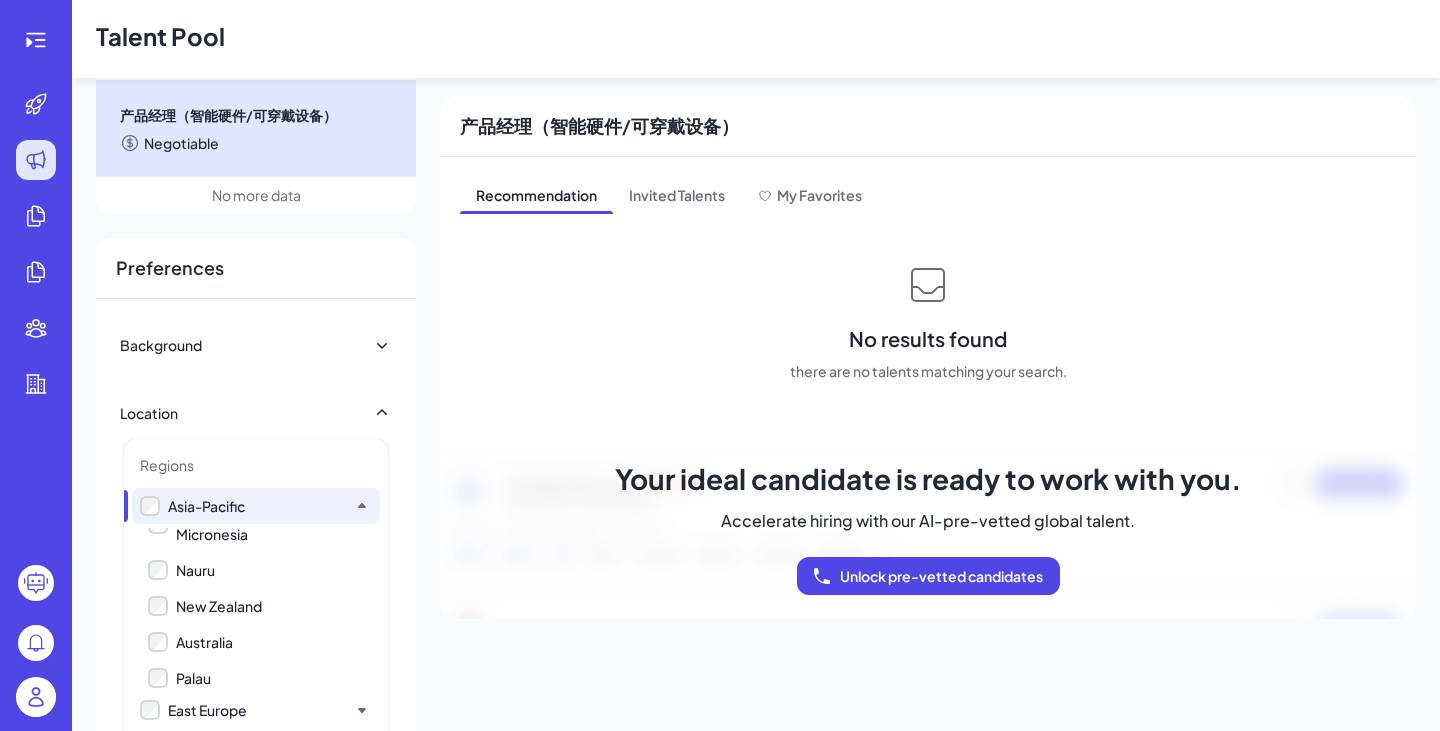 scroll, scrollTop: 200, scrollLeft: 0, axis: vertical 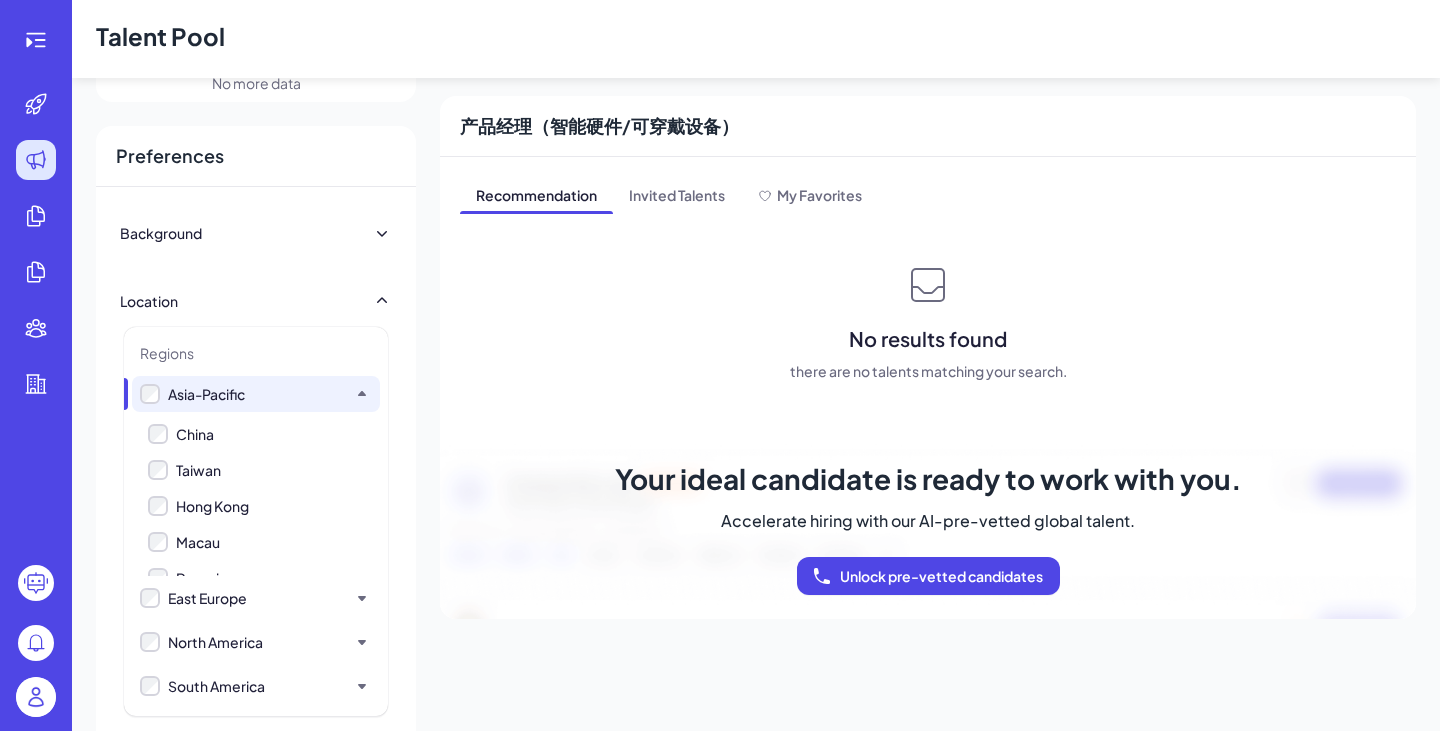 click on "China" at bounding box center [195, 434] 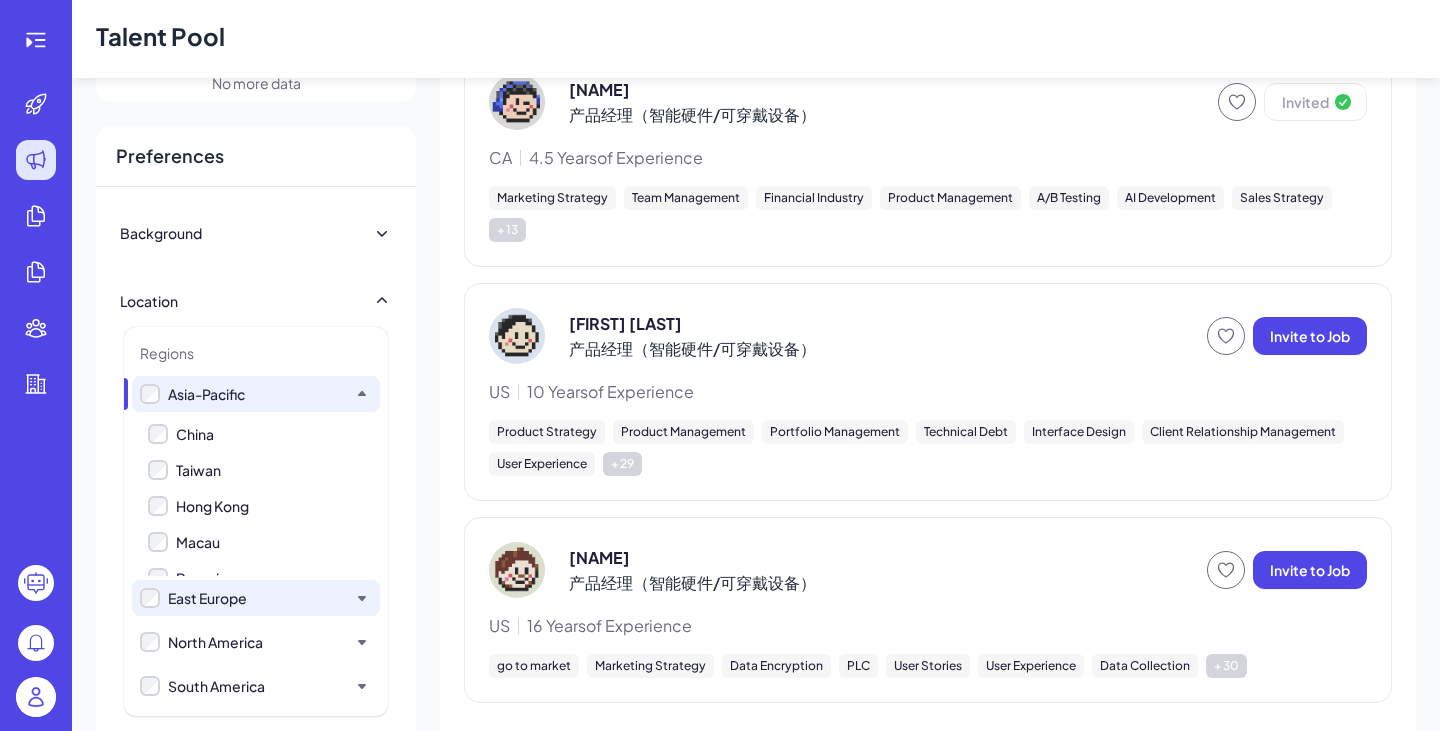 click on "East Europe" at bounding box center [207, 598] 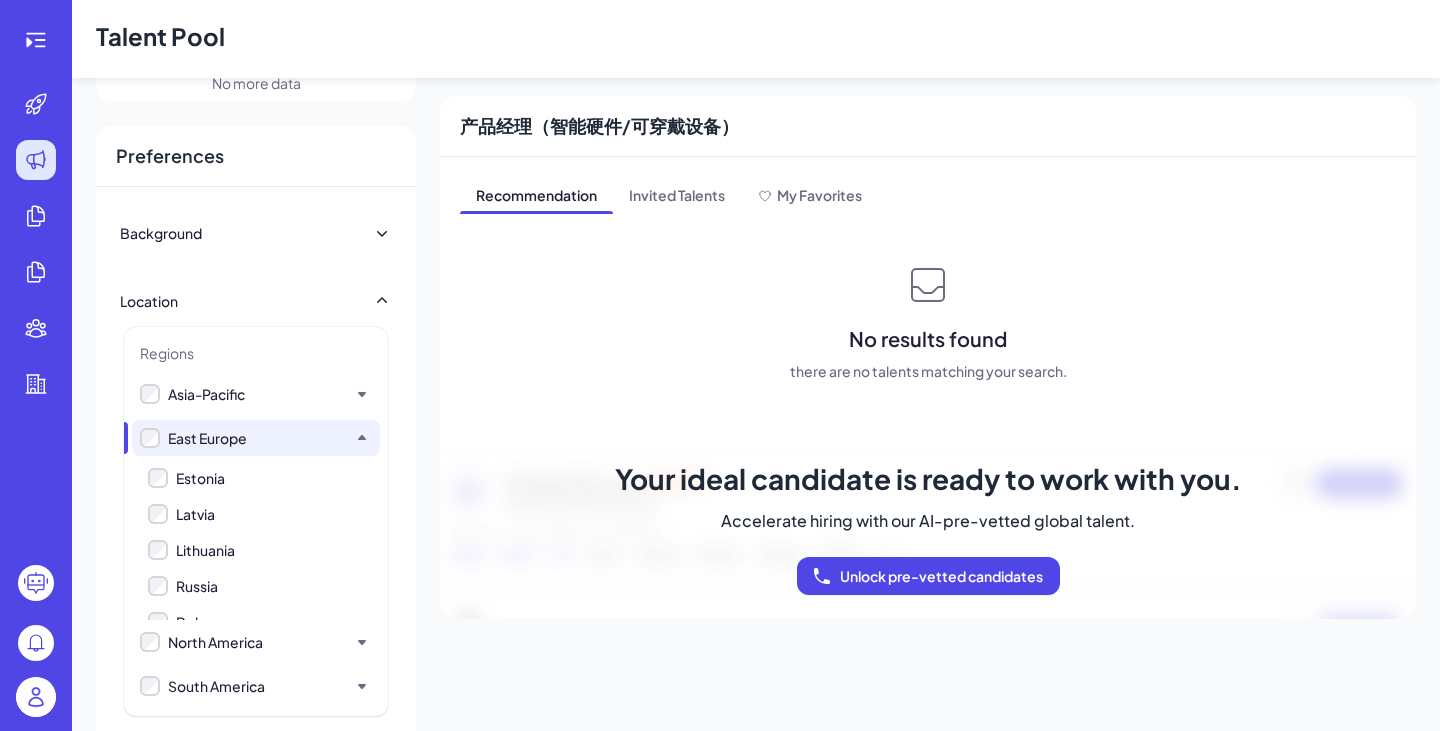 click on "East Europe" at bounding box center (207, 438) 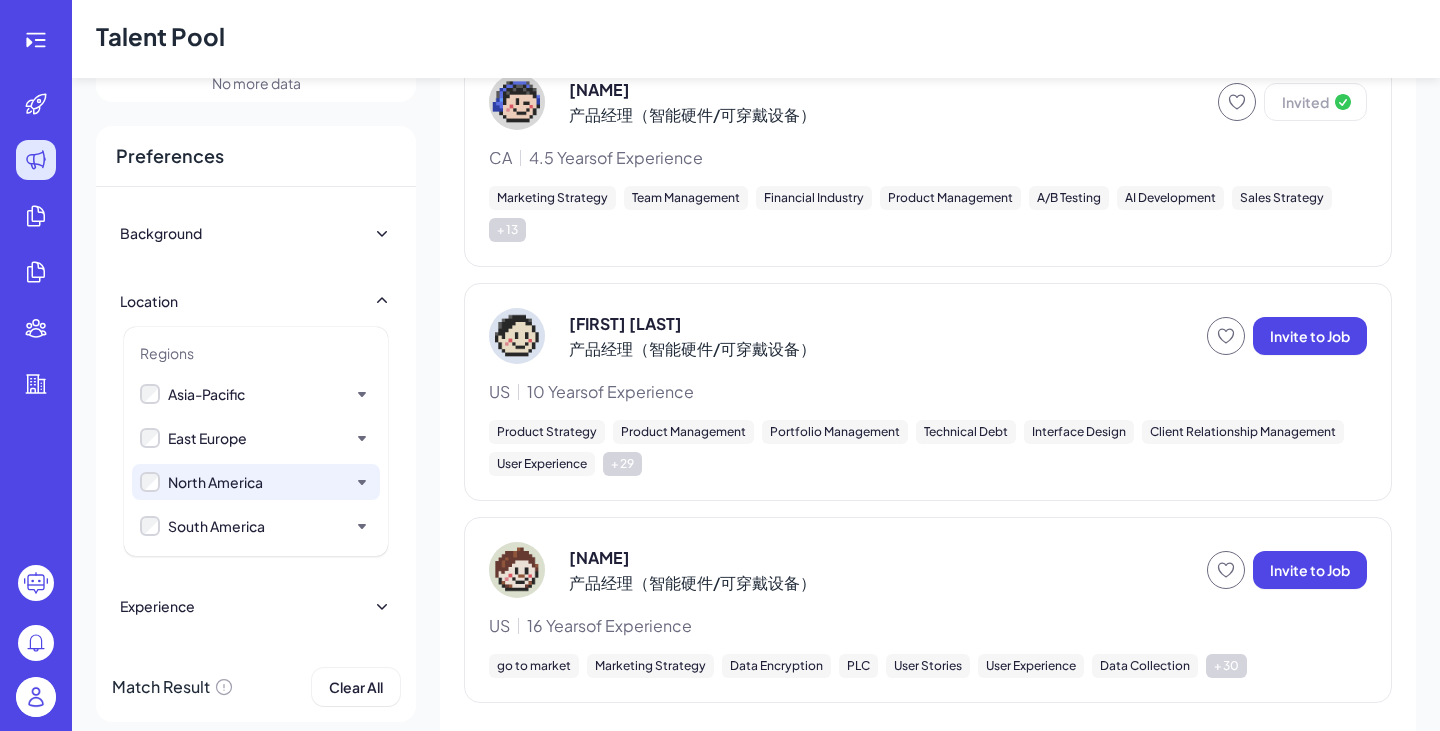 click on "North America" at bounding box center (215, 482) 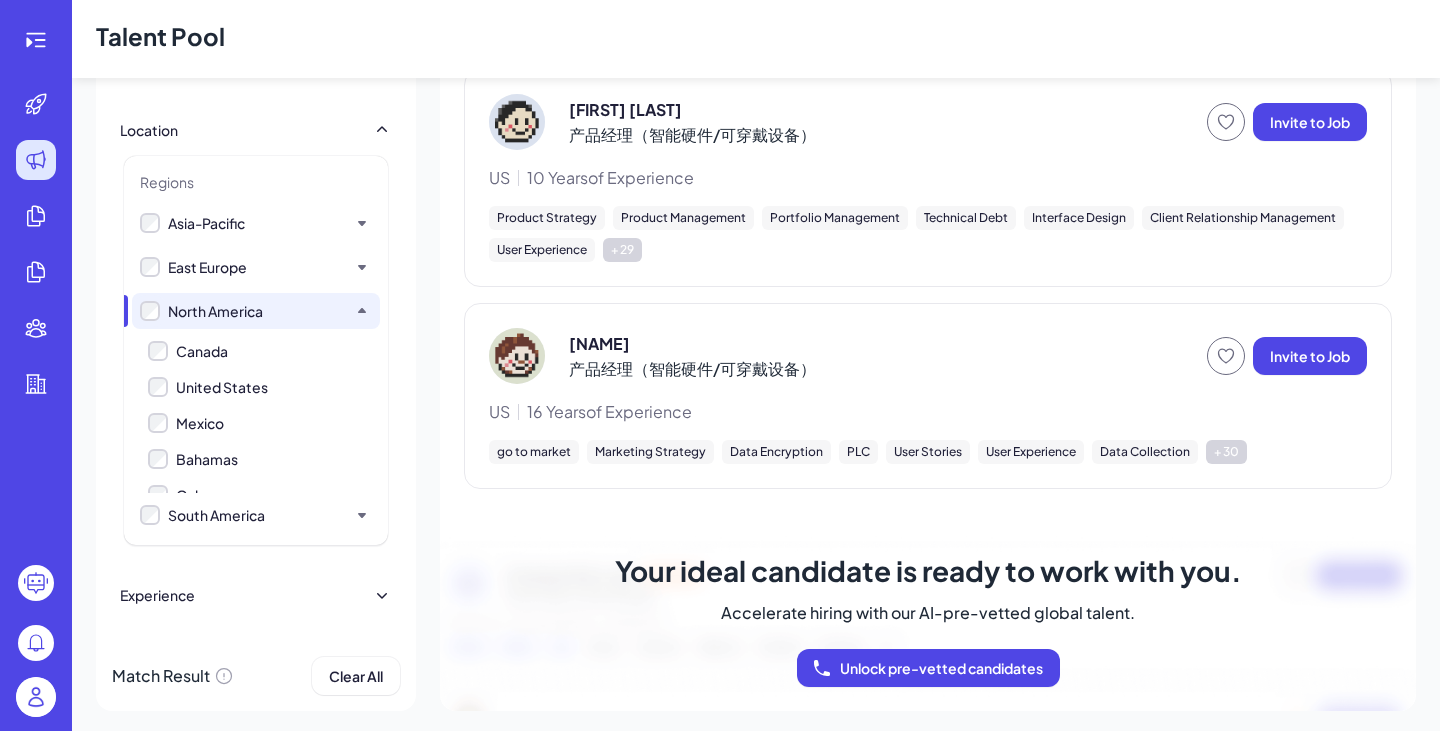 scroll, scrollTop: 421, scrollLeft: 0, axis: vertical 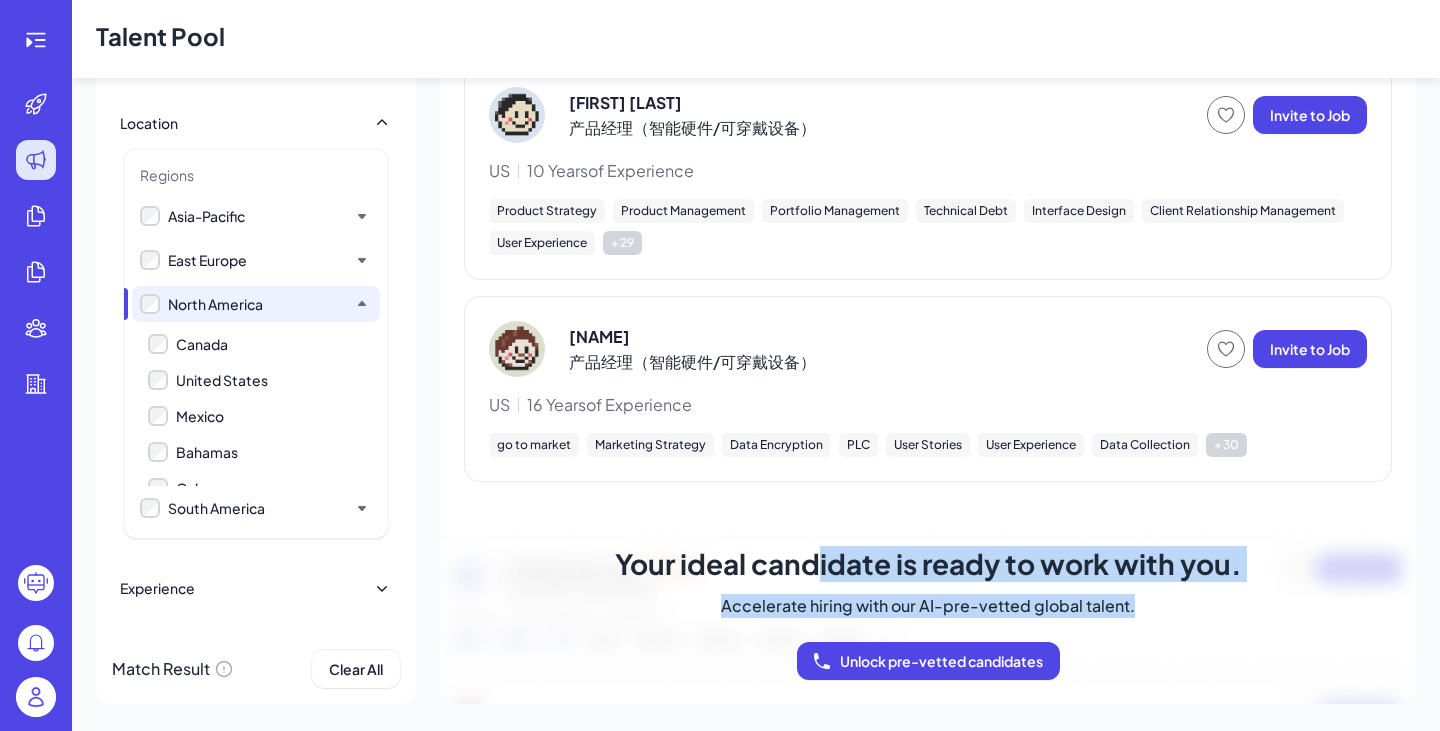 drag, startPoint x: 832, startPoint y: 576, endPoint x: 1166, endPoint y: 621, distance: 337.0178 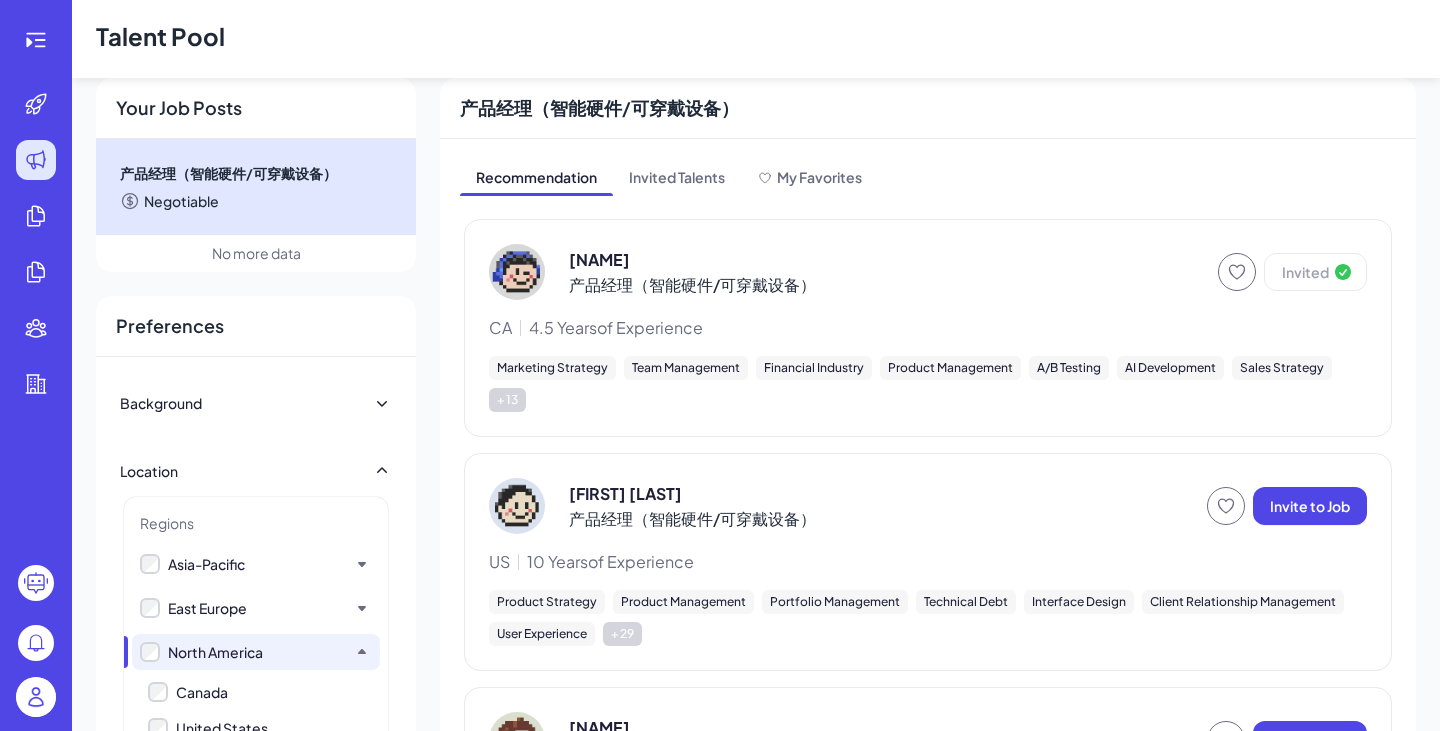 scroll, scrollTop: 21, scrollLeft: 0, axis: vertical 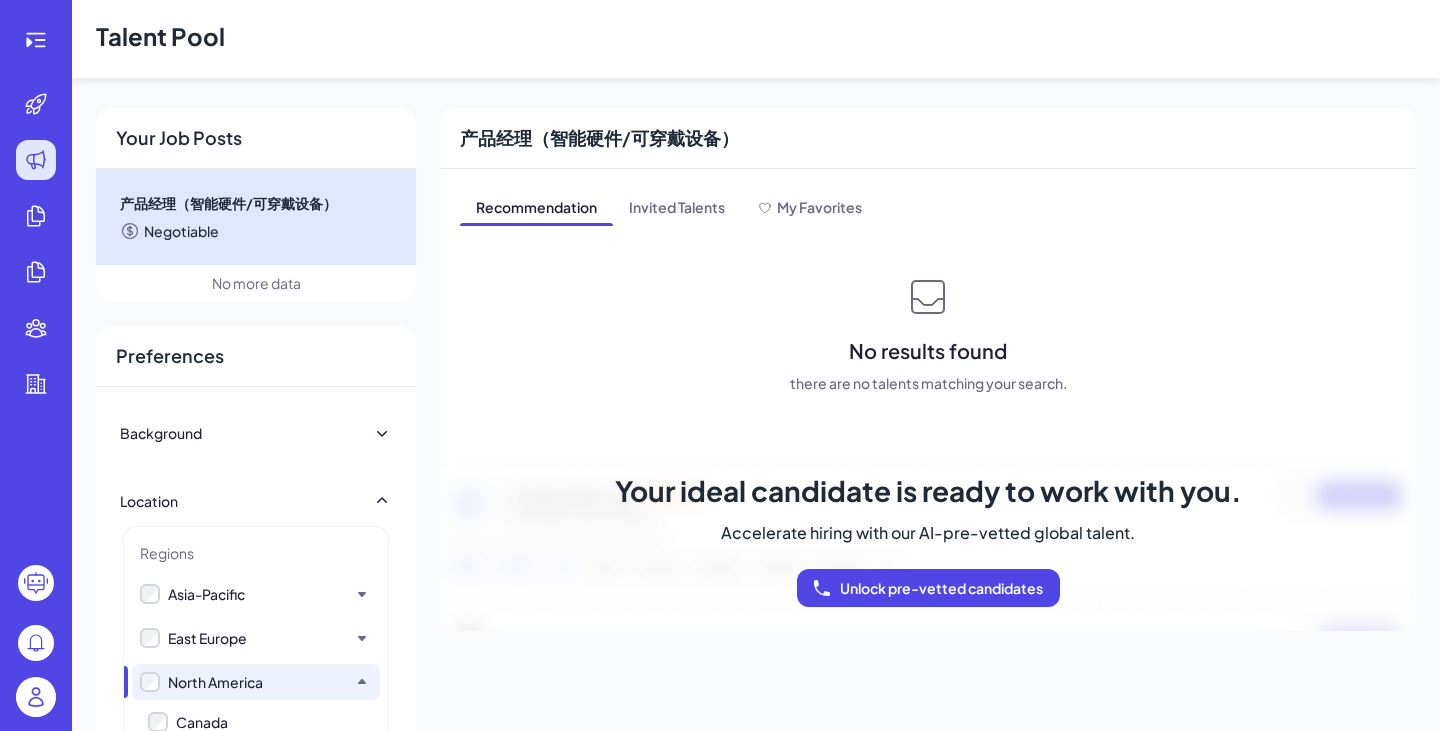 click on "Background" at bounding box center [161, 433] 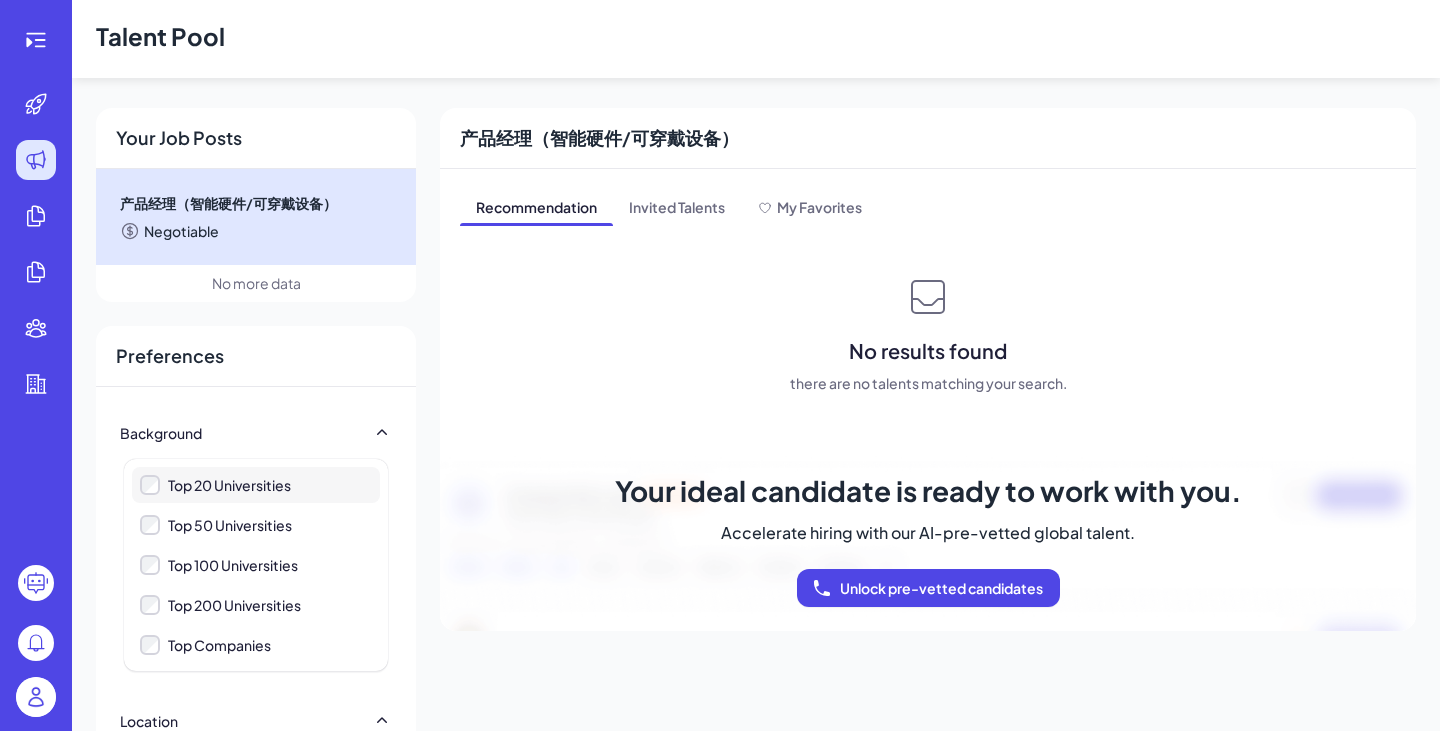 click on "Top 20 Universities" at bounding box center (229, 485) 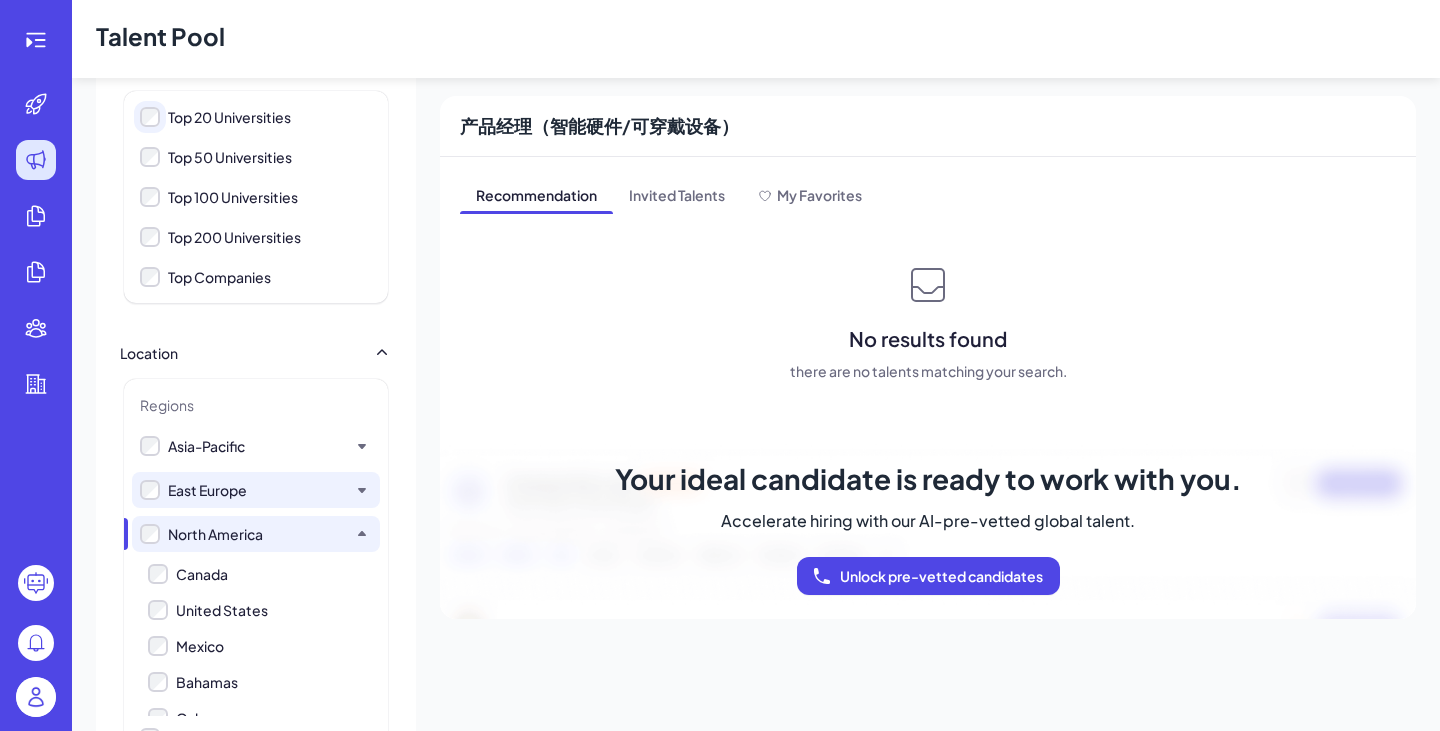 scroll, scrollTop: 500, scrollLeft: 0, axis: vertical 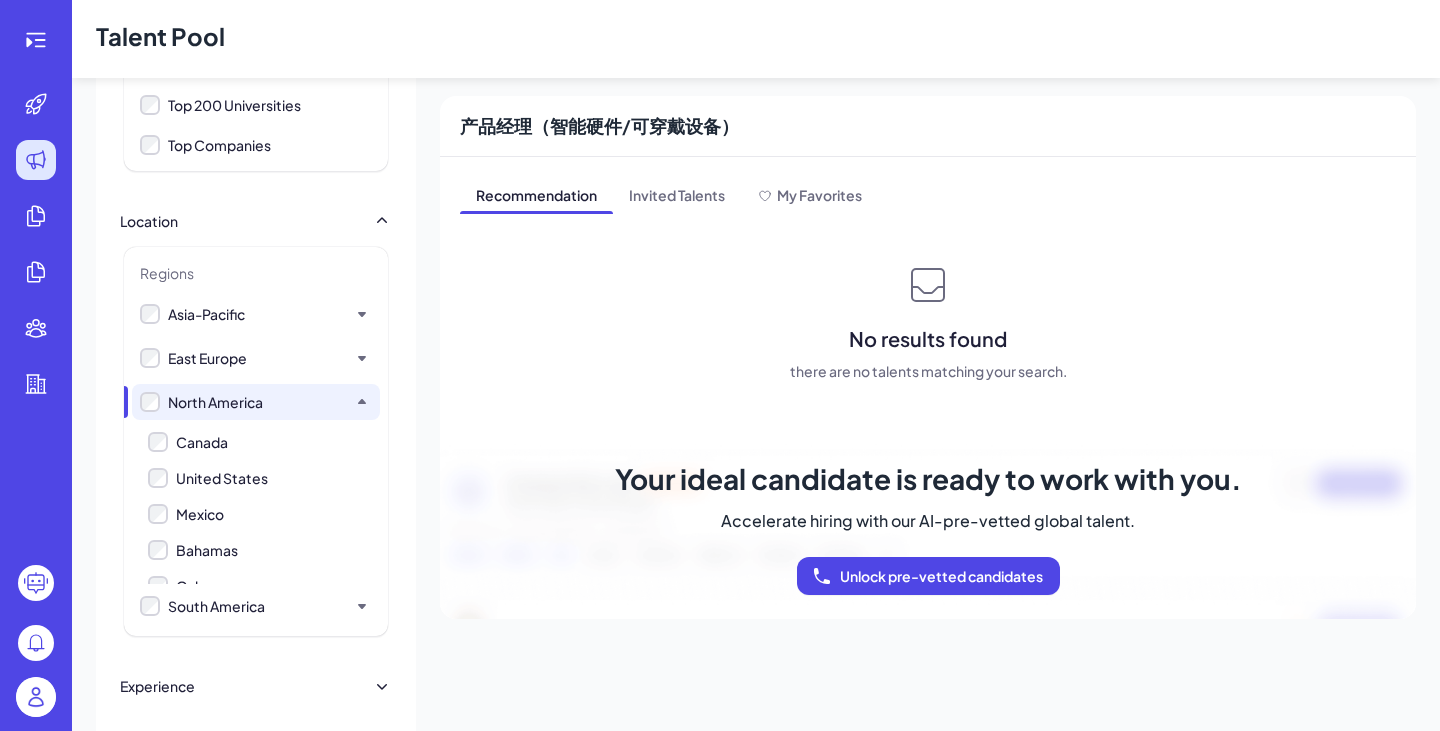 click on "United States" at bounding box center (222, 478) 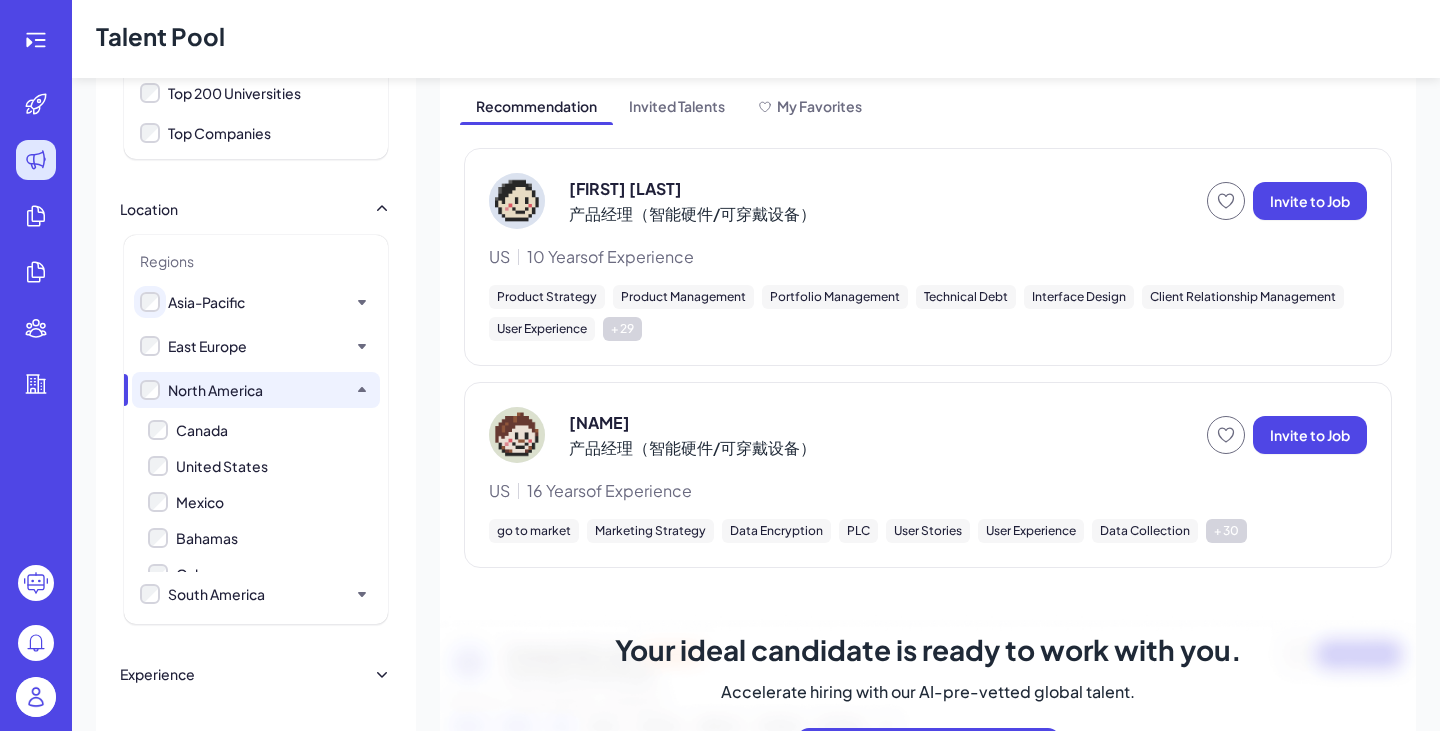 scroll, scrollTop: 400, scrollLeft: 0, axis: vertical 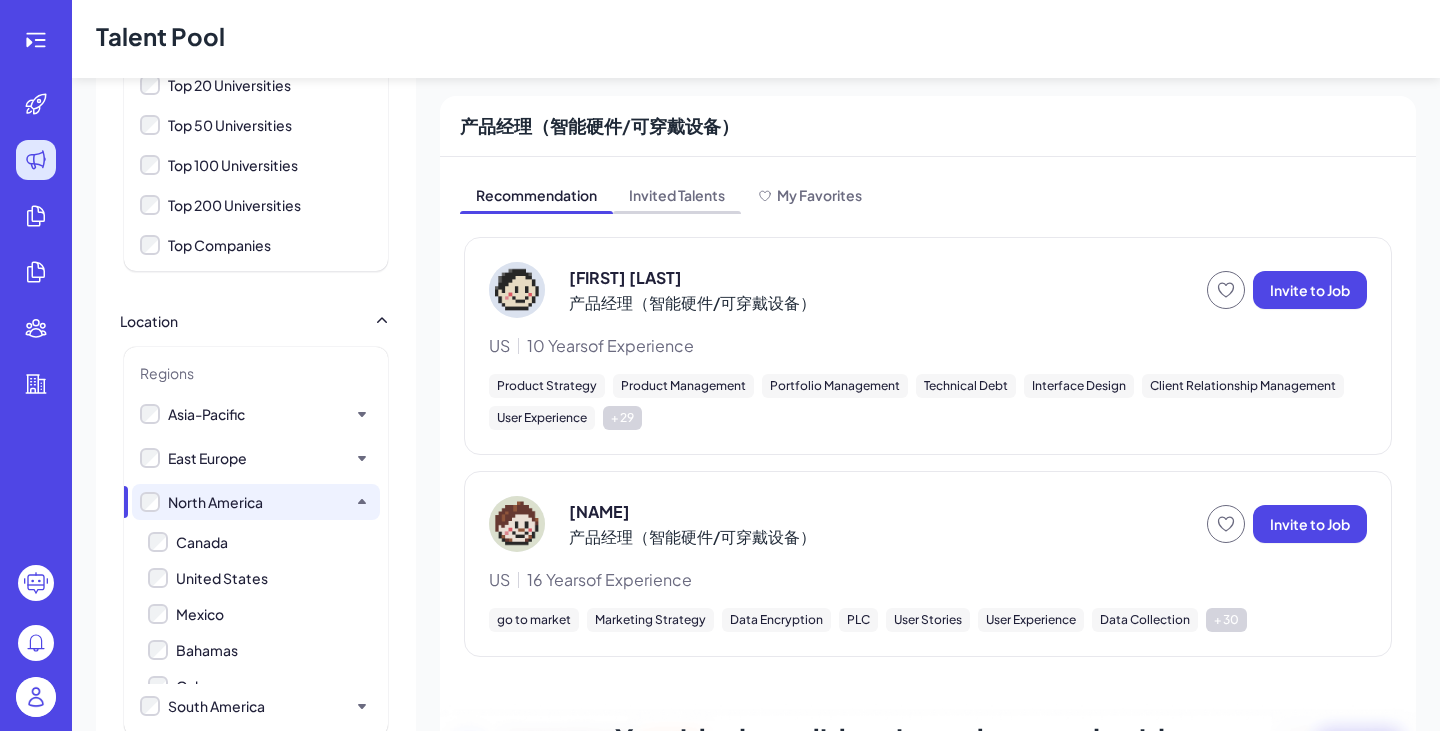 click on "Invited Talents" at bounding box center [677, 197] 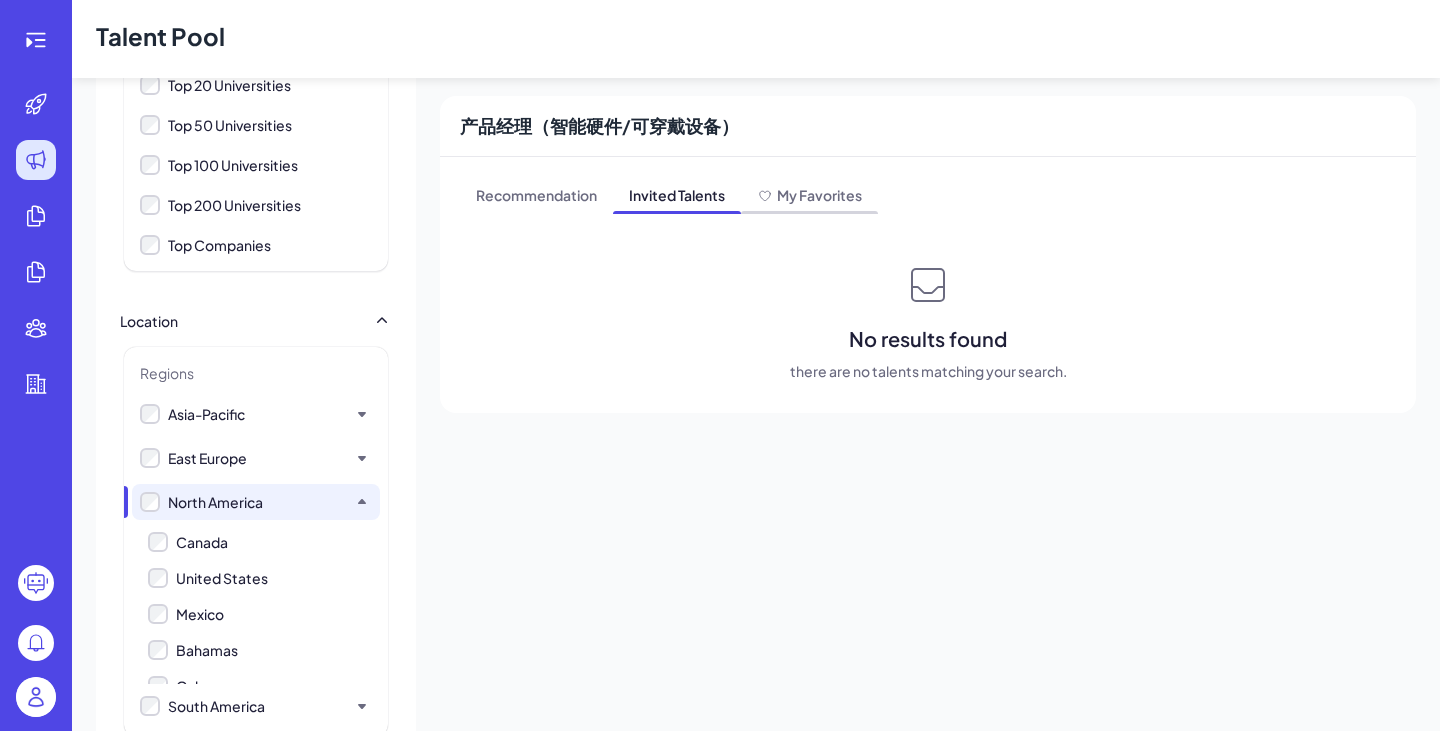 click on "My Favorites" at bounding box center [819, 195] 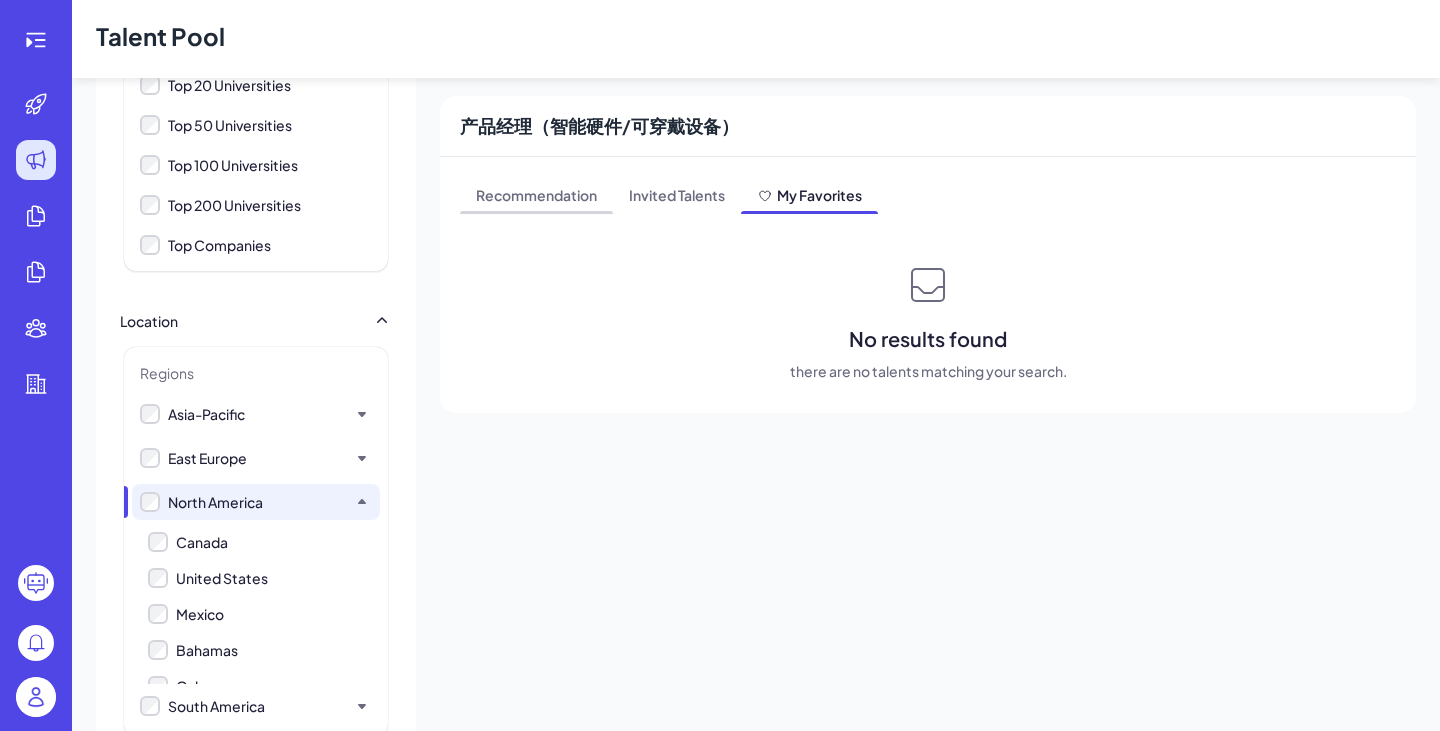 click on "Recommendation" at bounding box center (536, 197) 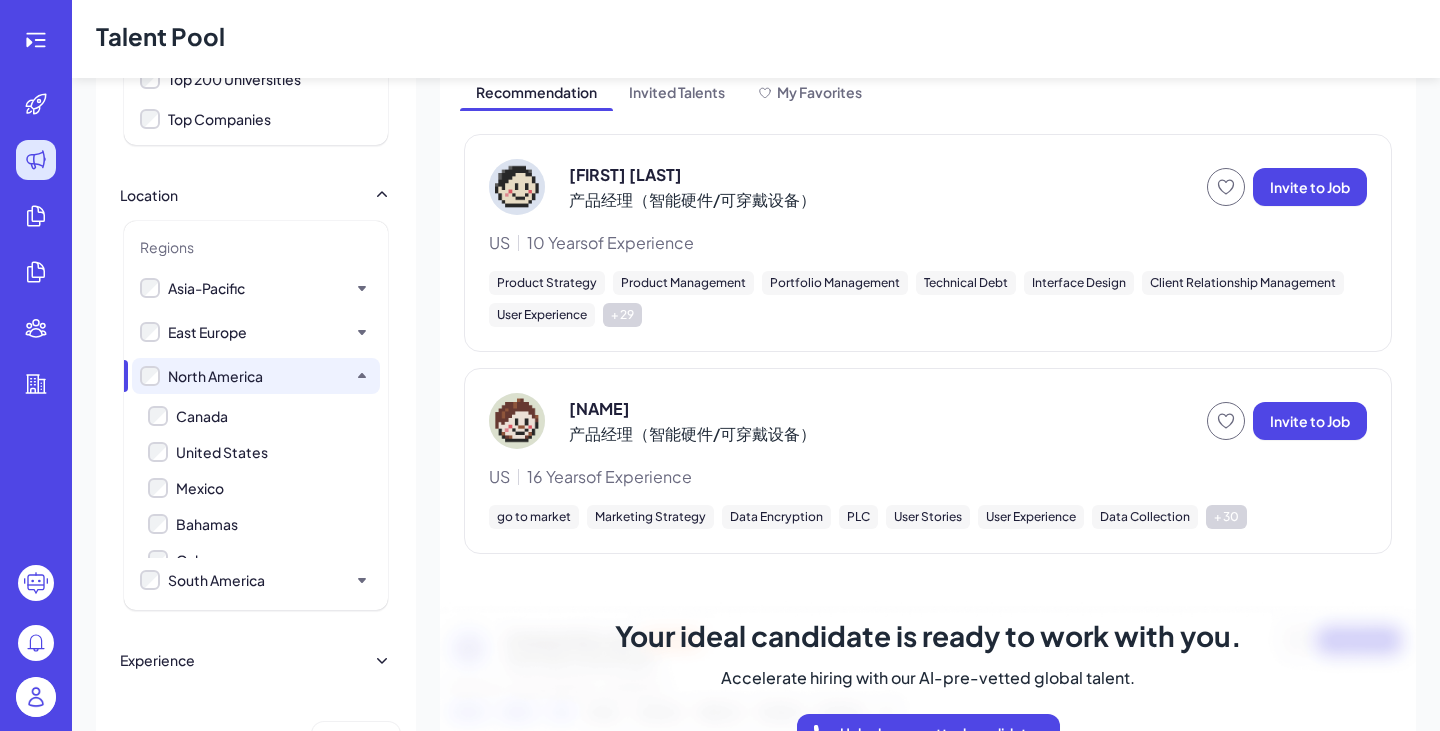 scroll, scrollTop: 500, scrollLeft: 0, axis: vertical 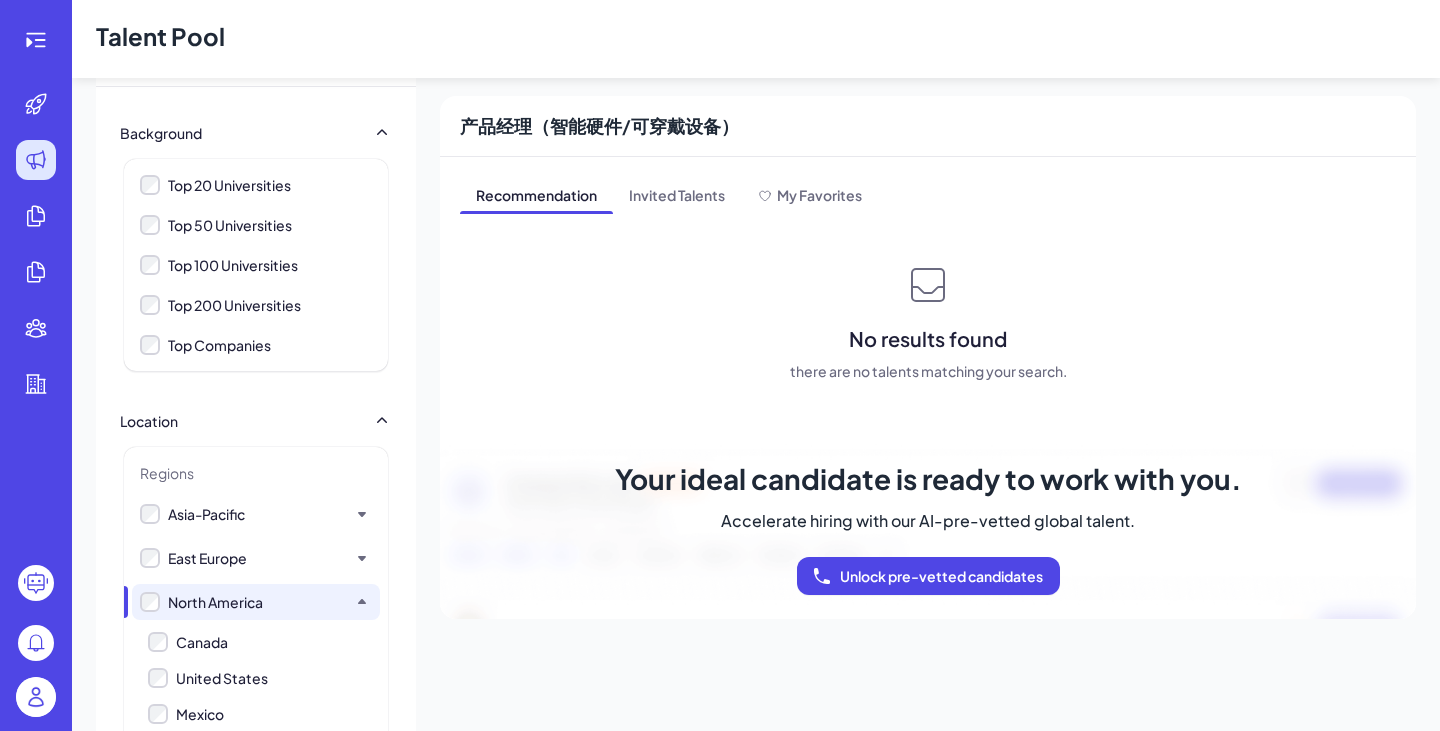 click on "产品经理（智能硬件/可穿戴设备）" at bounding box center (928, 126) 